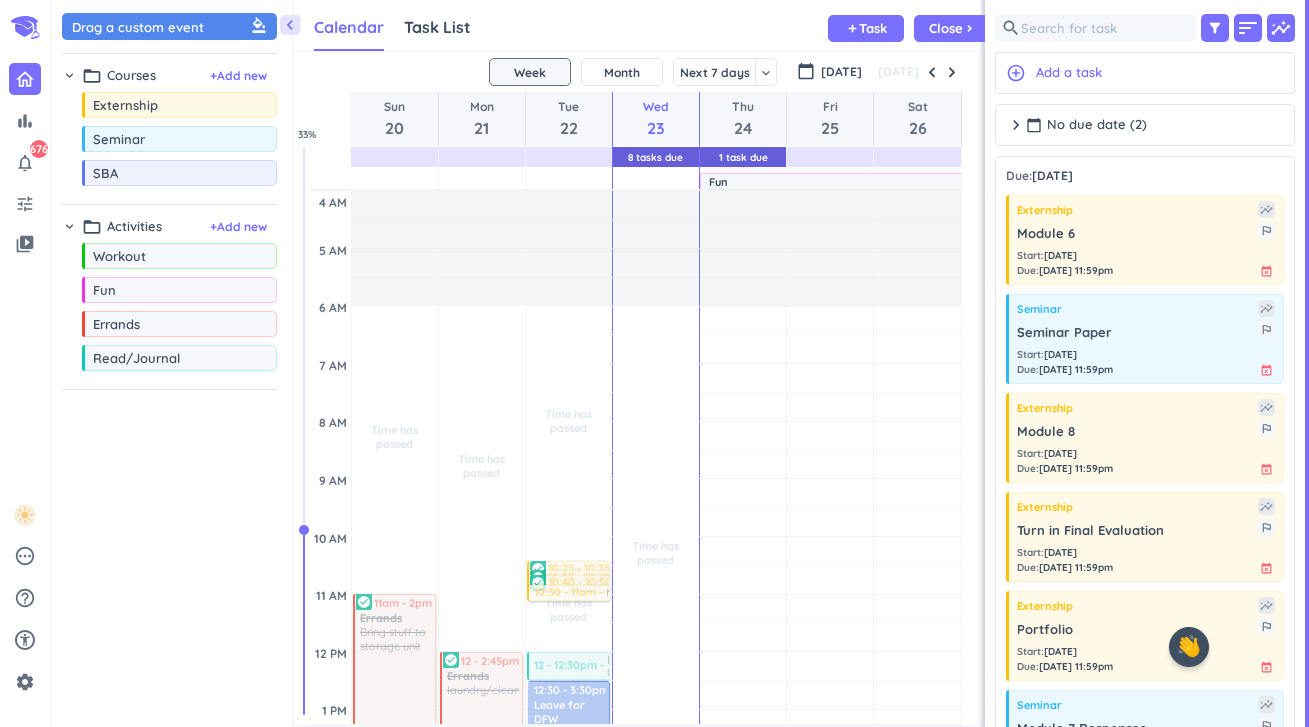 scroll, scrollTop: 0, scrollLeft: 0, axis: both 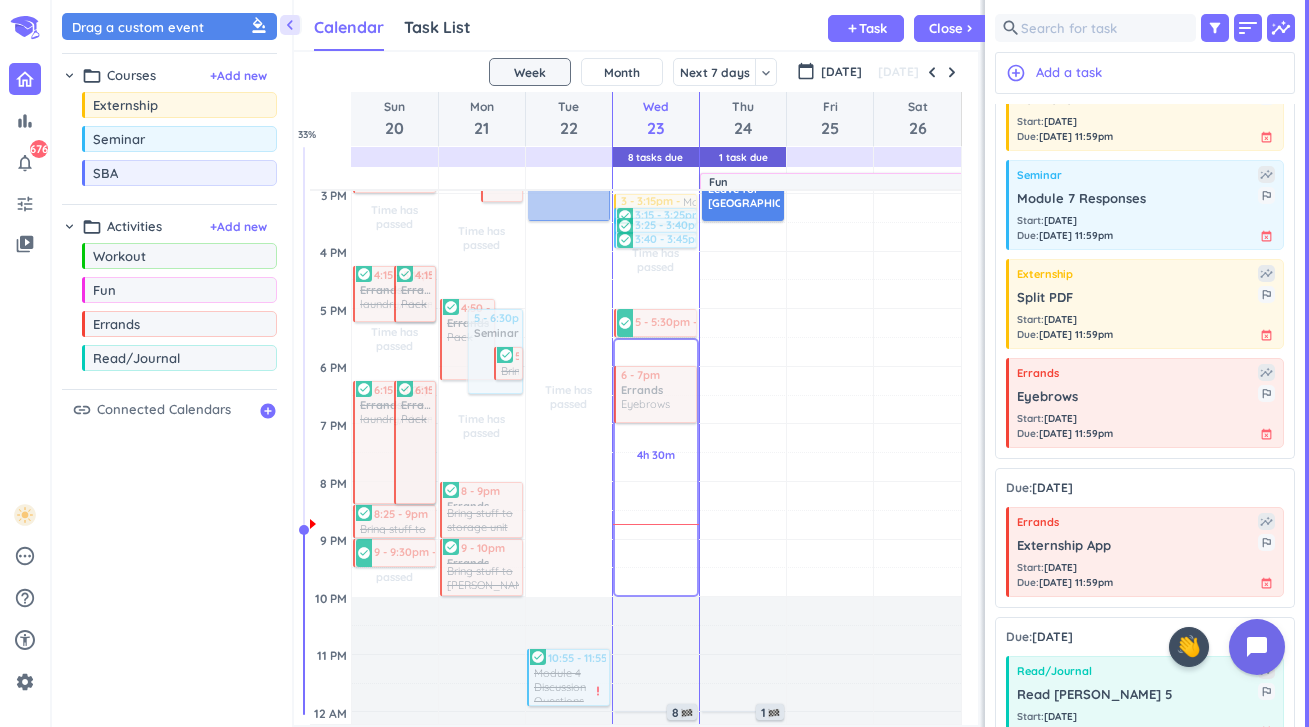 drag, startPoint x: 1151, startPoint y: 397, endPoint x: 665, endPoint y: 371, distance: 486.69498 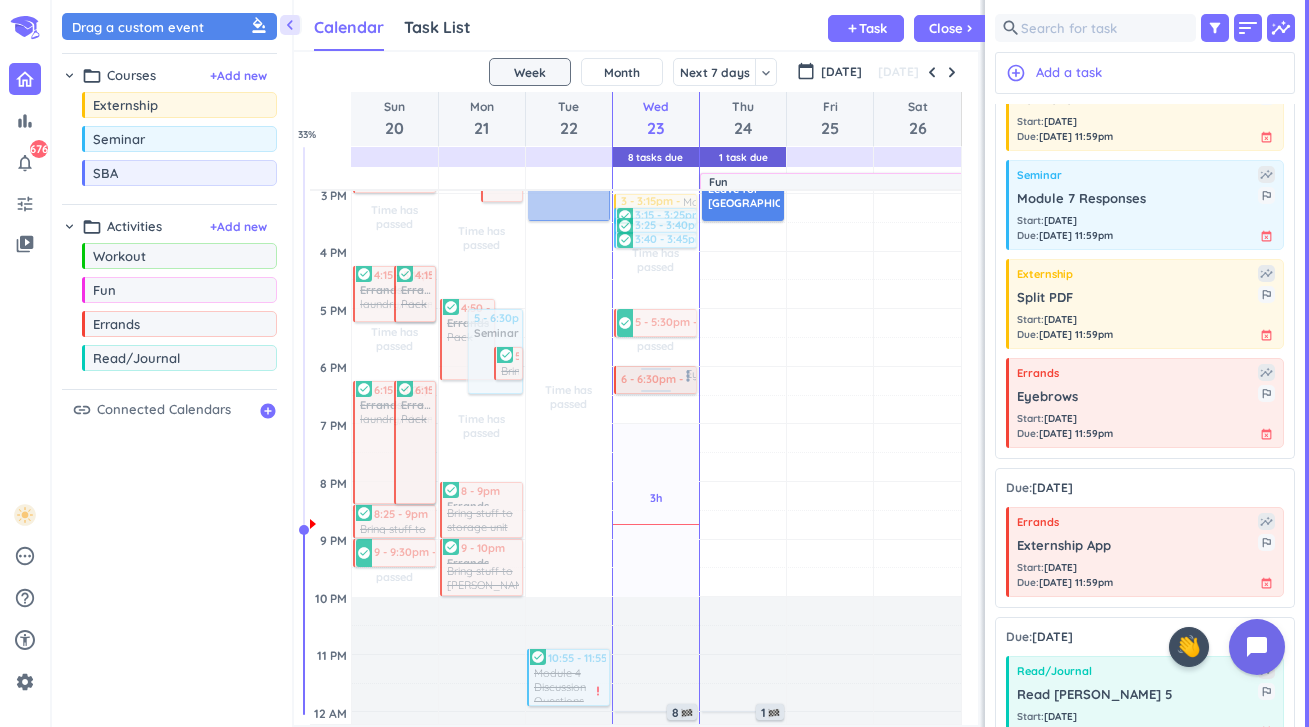 drag, startPoint x: 661, startPoint y: 421, endPoint x: 665, endPoint y: 392, distance: 29.274563 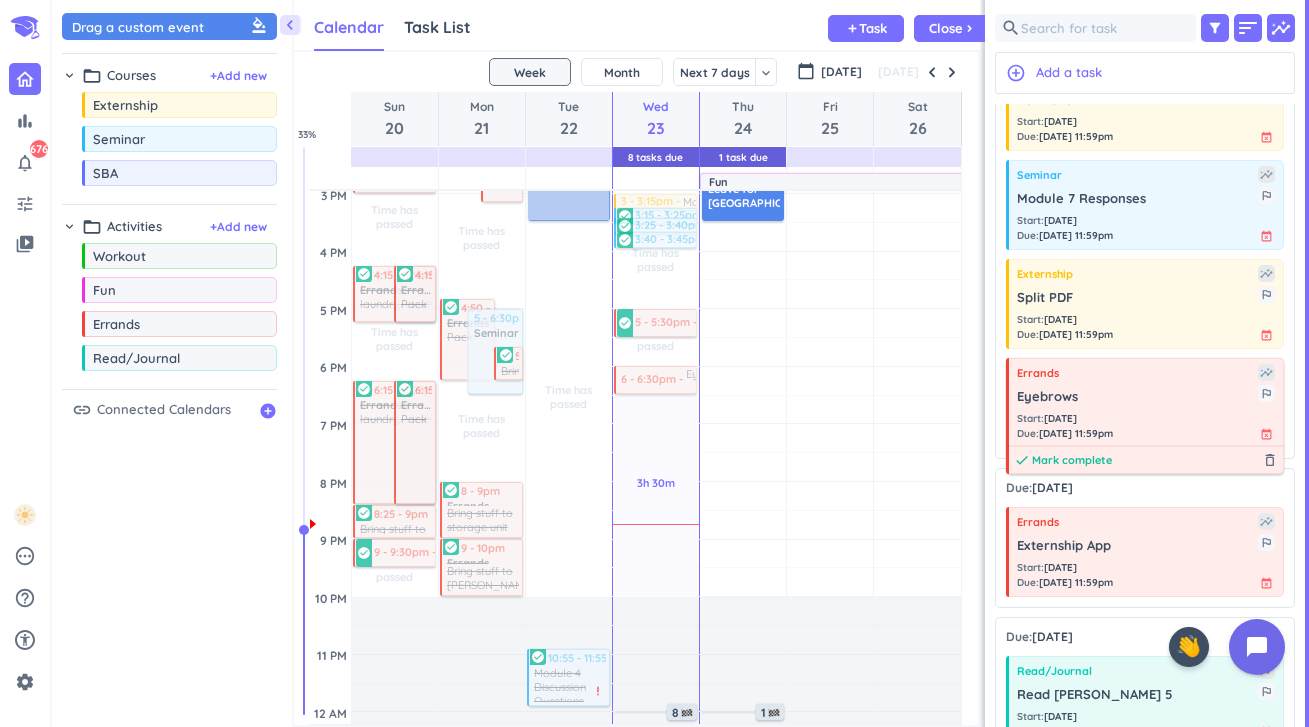 click on "Mark complete" at bounding box center [1072, 460] 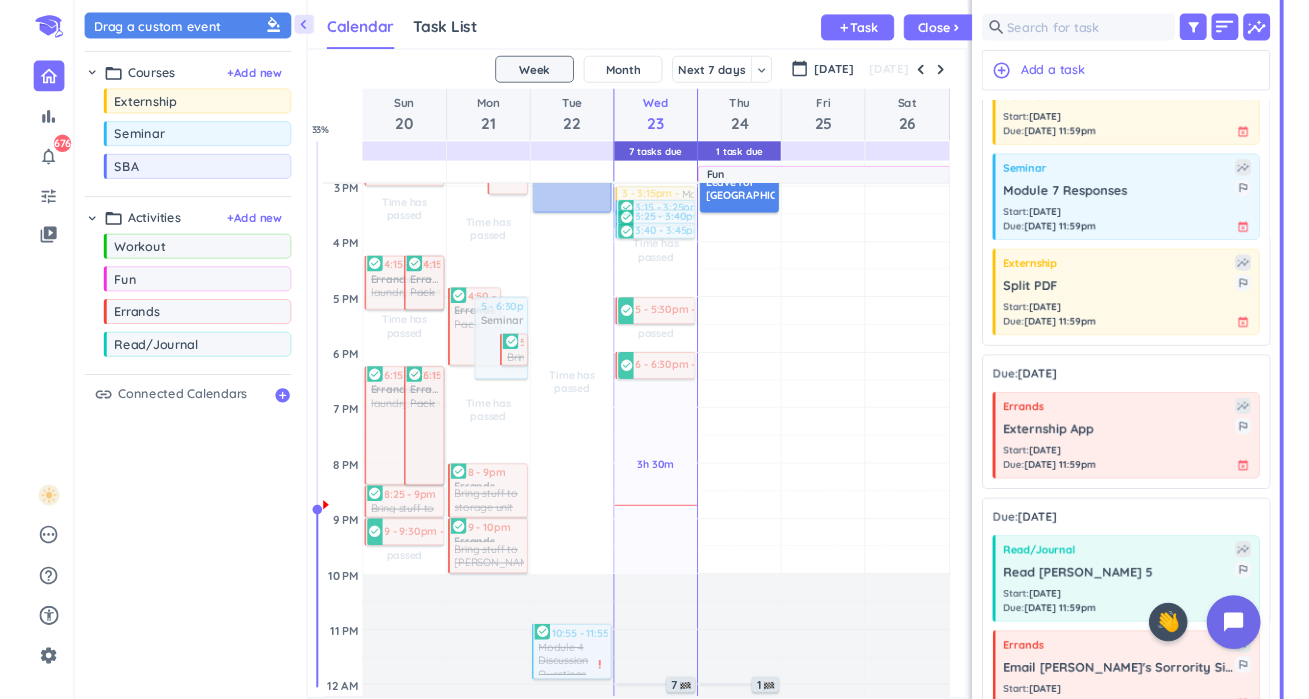 scroll, scrollTop: 645, scrollLeft: 684, axis: both 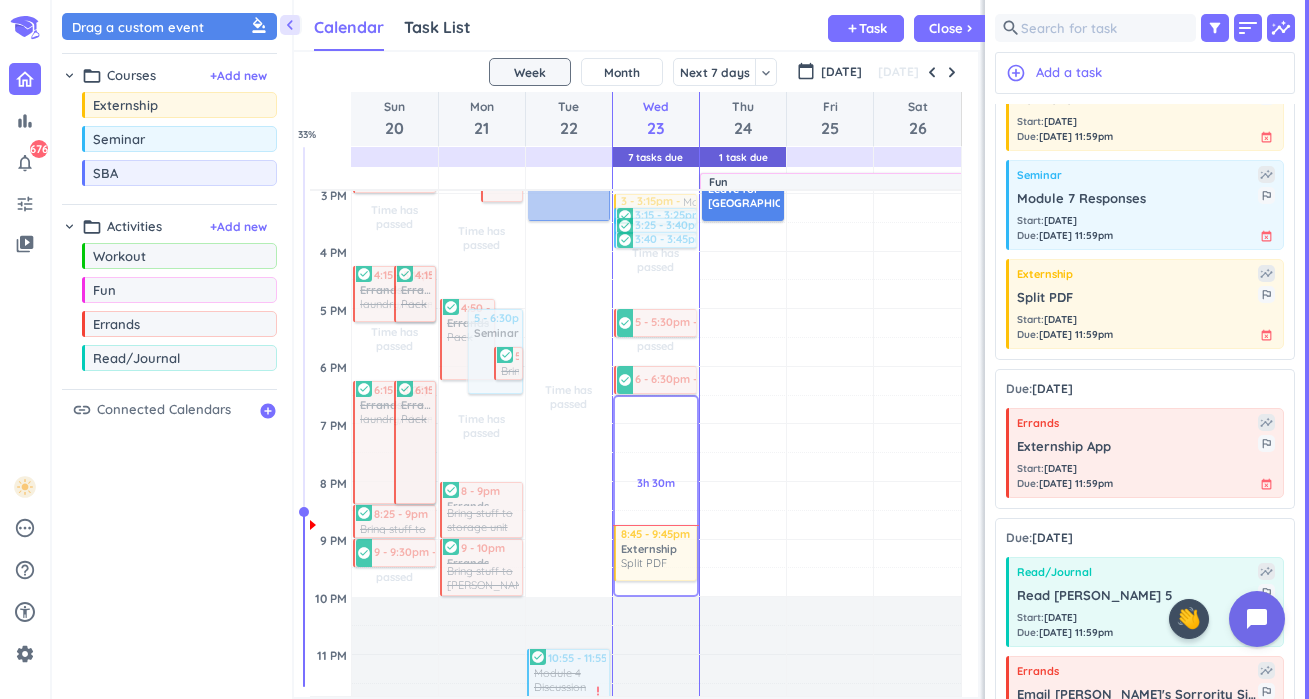drag, startPoint x: 1148, startPoint y: 302, endPoint x: 674, endPoint y: 525, distance: 523.8368 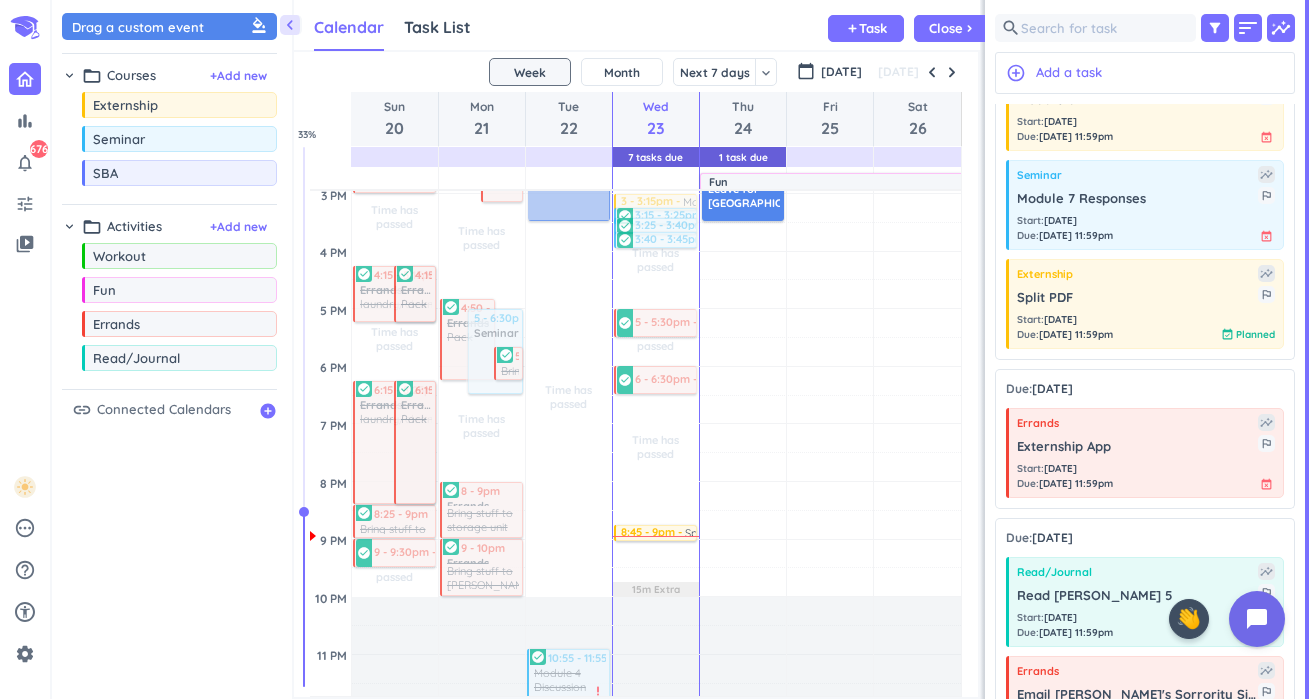 drag, startPoint x: 658, startPoint y: 579, endPoint x: 686, endPoint y: 537, distance: 50.47772 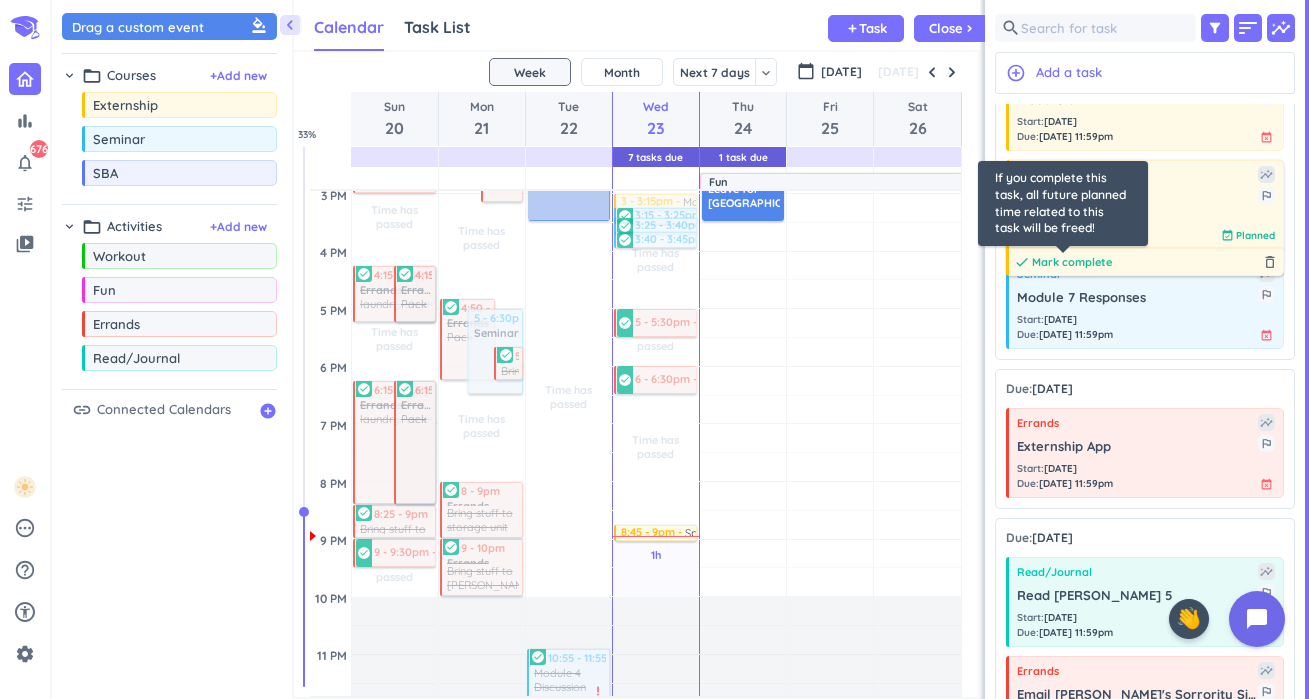 click on "Mark complete" at bounding box center (1072, 262) 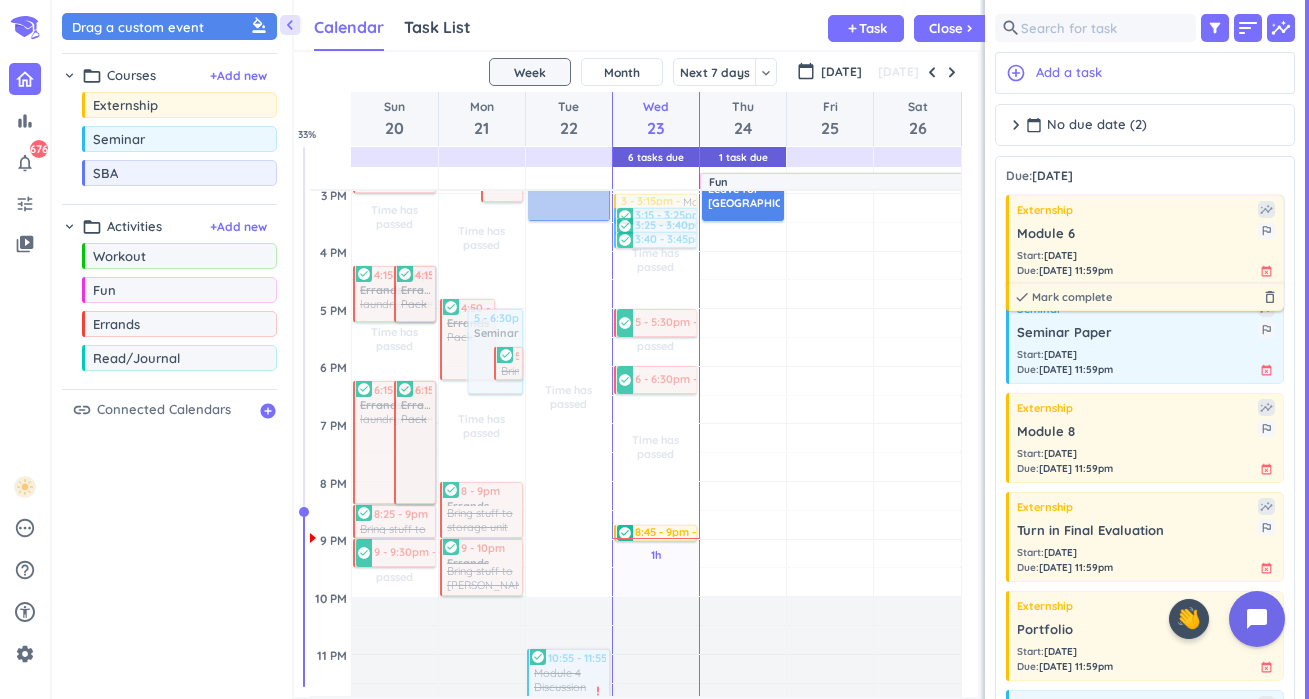 scroll, scrollTop: 0, scrollLeft: 0, axis: both 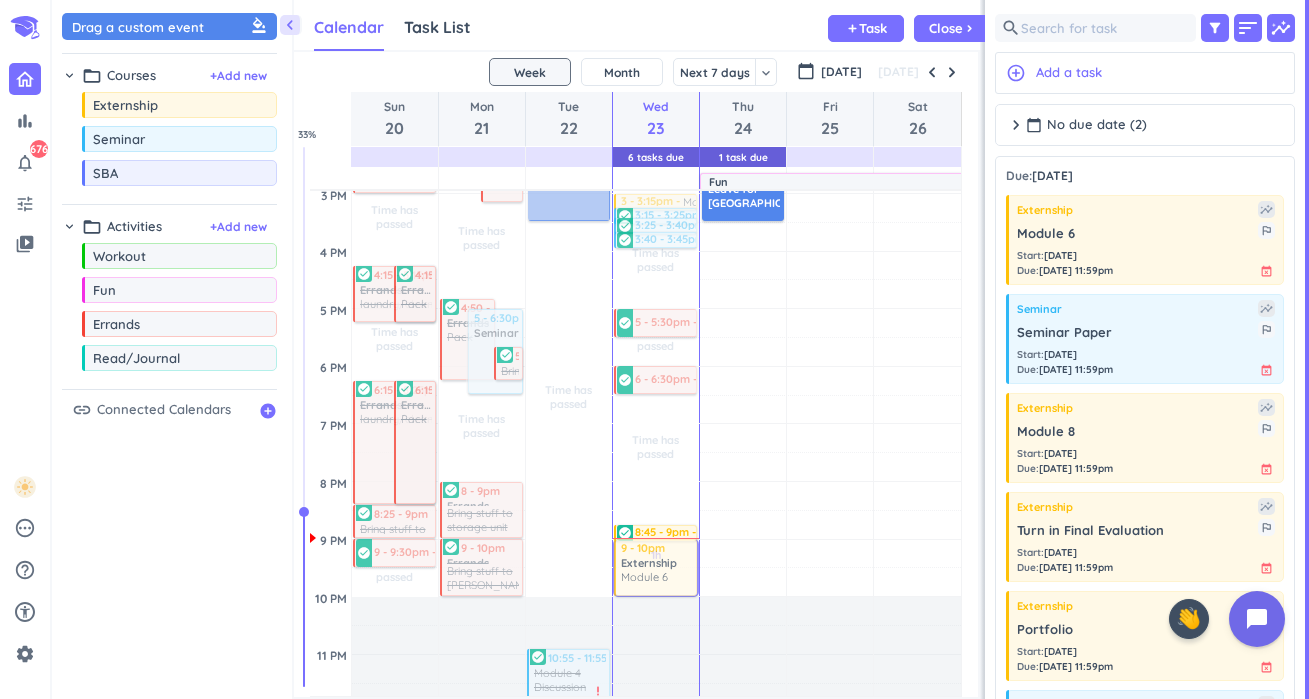 drag, startPoint x: 1136, startPoint y: 223, endPoint x: 679, endPoint y: 543, distance: 557.897 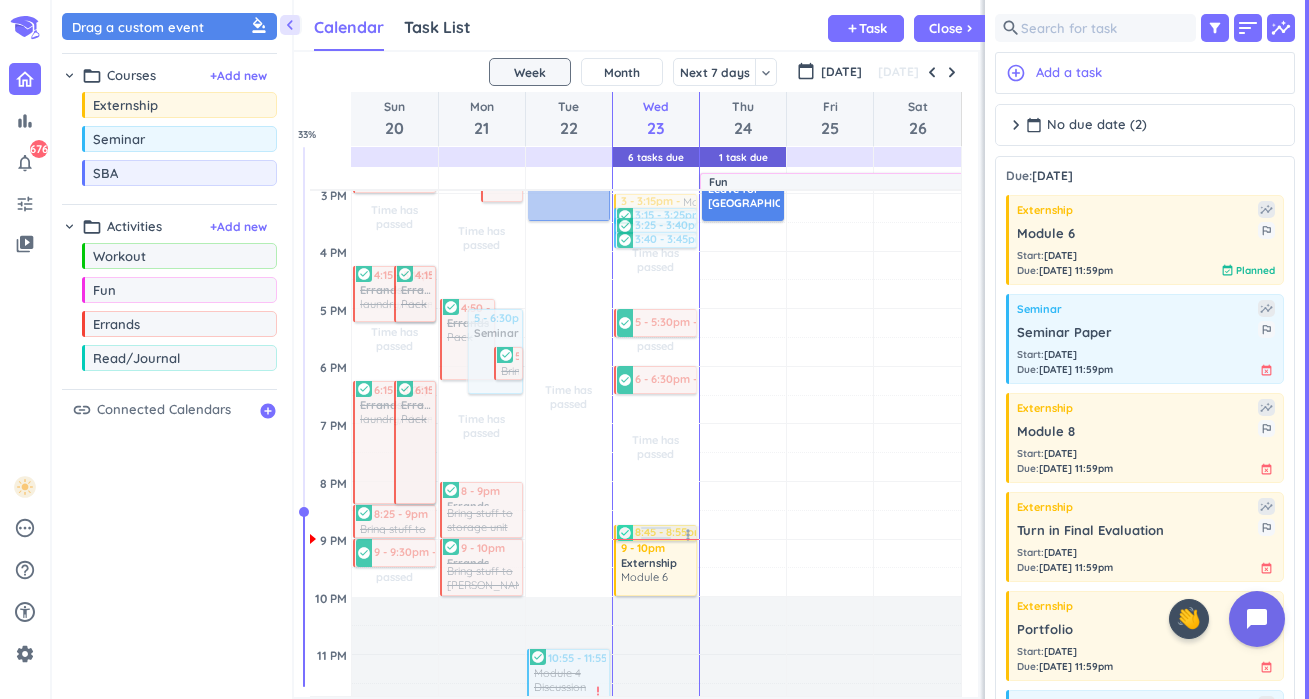 click on "Time has passed Past due Plan Time has passed Past due Plan Time has passed Past due Plan Time has passed Past due Plan Adjust Awake Time Adjust Awake Time 3 - 3:15pm Module 8 more_vert 3:15 - 3:25pm Module 4 Discussion Questions more_vert check_circle   3:25 - 3:40pm Module 5 more_vert check_circle   3:40 - 3:45pm Module 7 more_vert check_circle   5 - 5:30pm Return Princess [PERSON_NAME] more_vert check_circle   6 - 6:30pm Eyebrows more_vert check_circle   8:45 - 9pm Split PDF more_vert check_circle   9 - 10pm Externship Module 6 more_vert 6  8:45 - 8:55pm Split PDF more_vert check_circle" at bounding box center [656, 251] 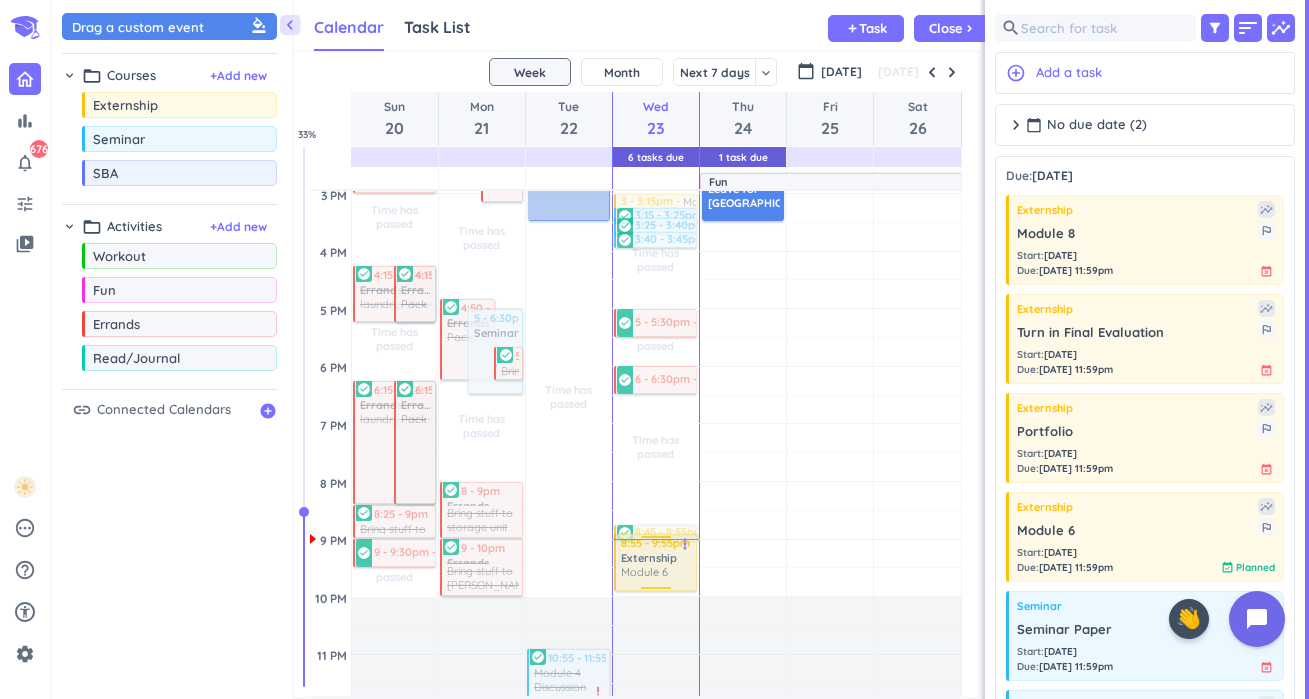 drag, startPoint x: 662, startPoint y: 568, endPoint x: 661, endPoint y: 550, distance: 18.027756 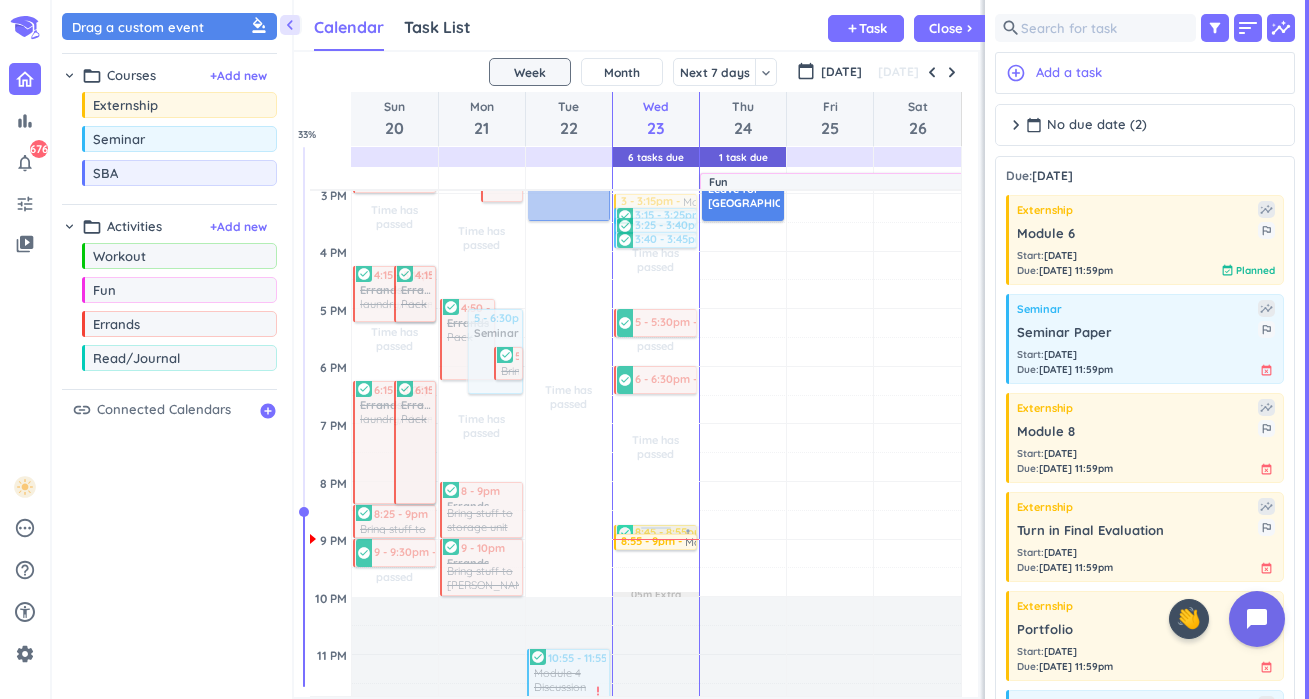 drag, startPoint x: 657, startPoint y: 587, endPoint x: 688, endPoint y: 533, distance: 62.26556 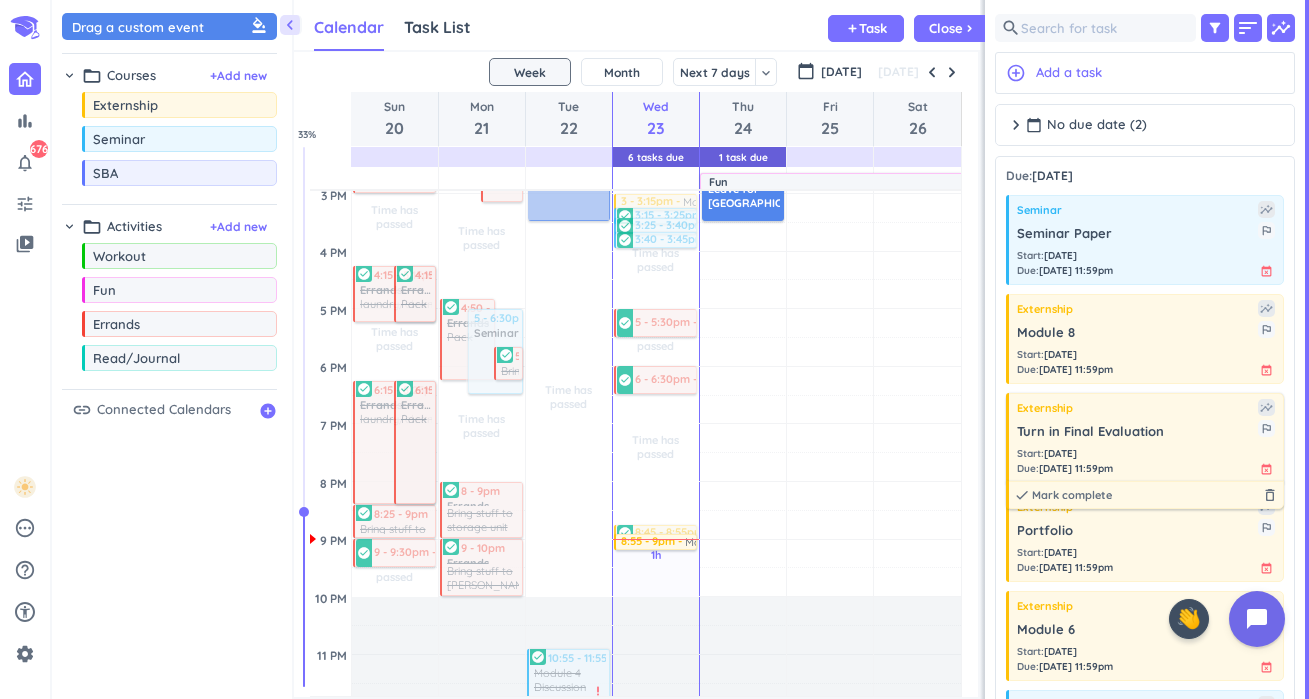 scroll, scrollTop: 179, scrollLeft: 0, axis: vertical 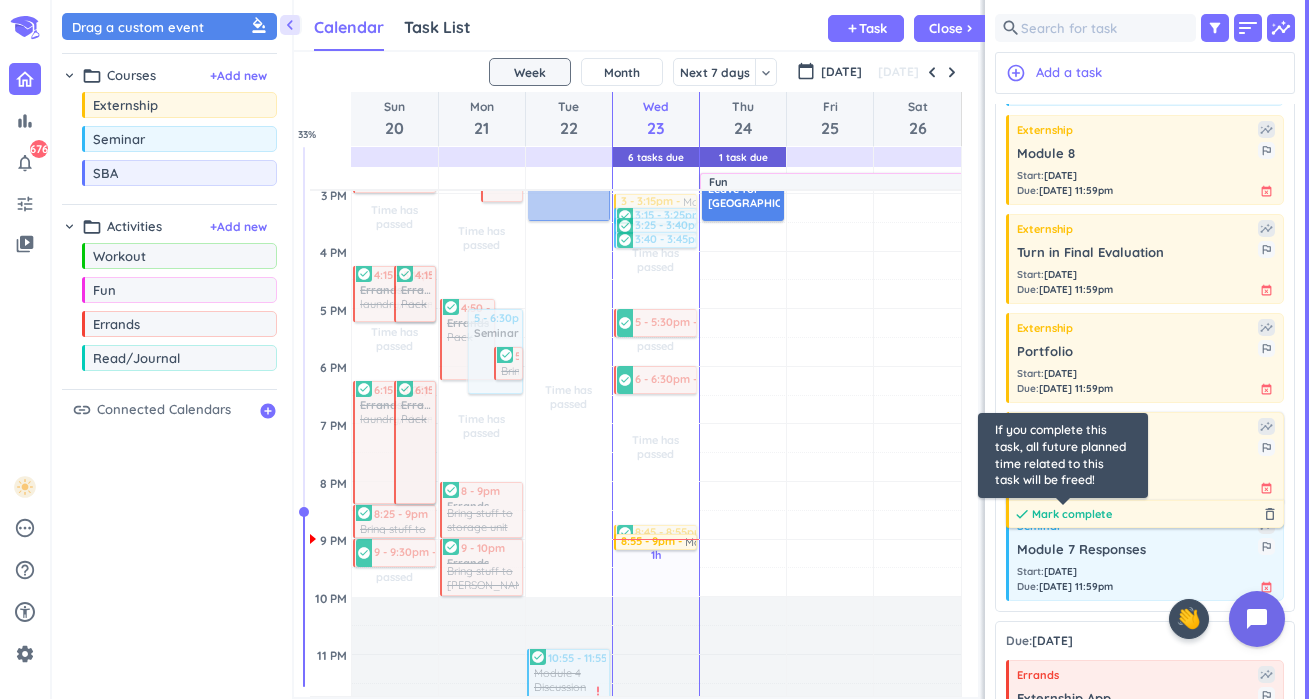 click on "Mark complete" at bounding box center [1072, 514] 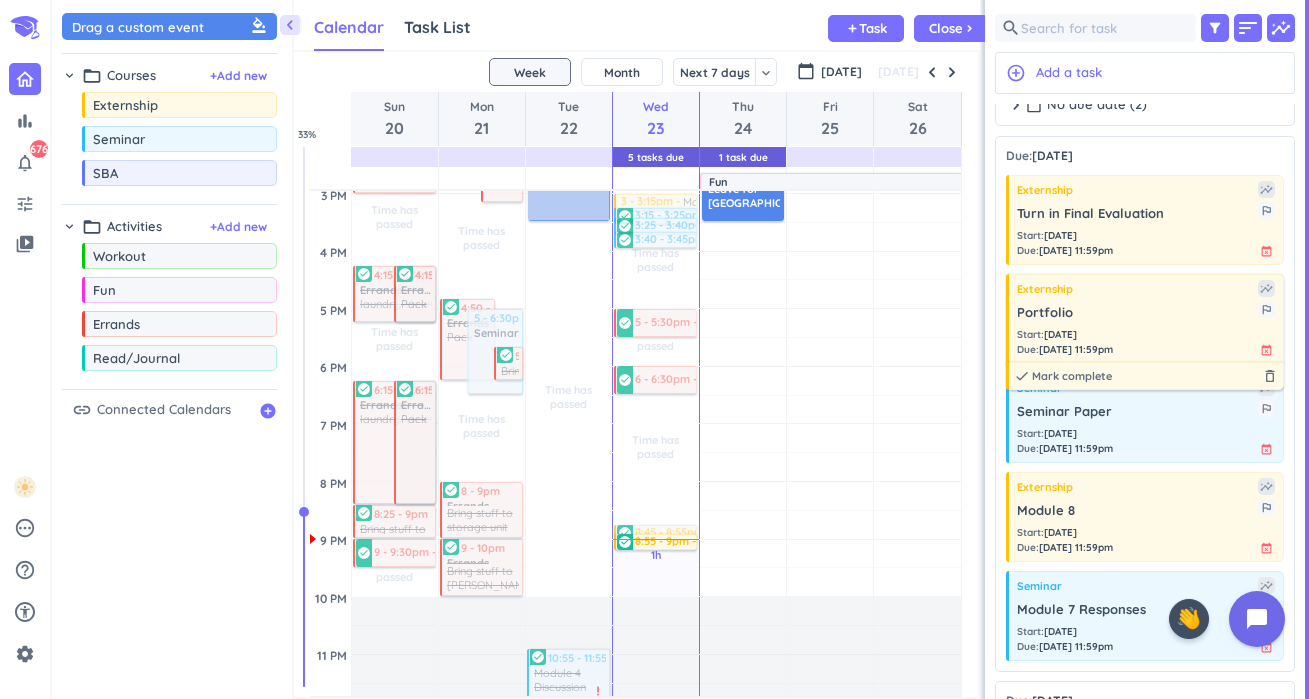 scroll, scrollTop: 19, scrollLeft: 0, axis: vertical 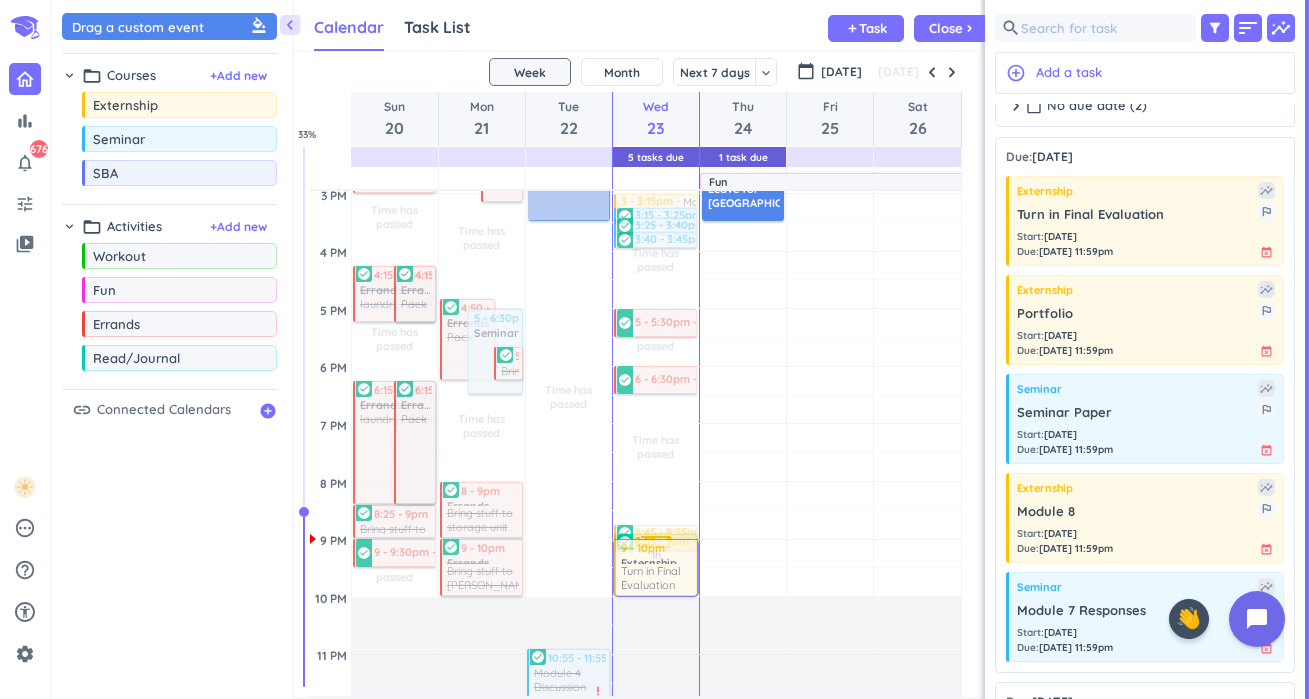 drag, startPoint x: 1165, startPoint y: 214, endPoint x: 679, endPoint y: 543, distance: 586.8876 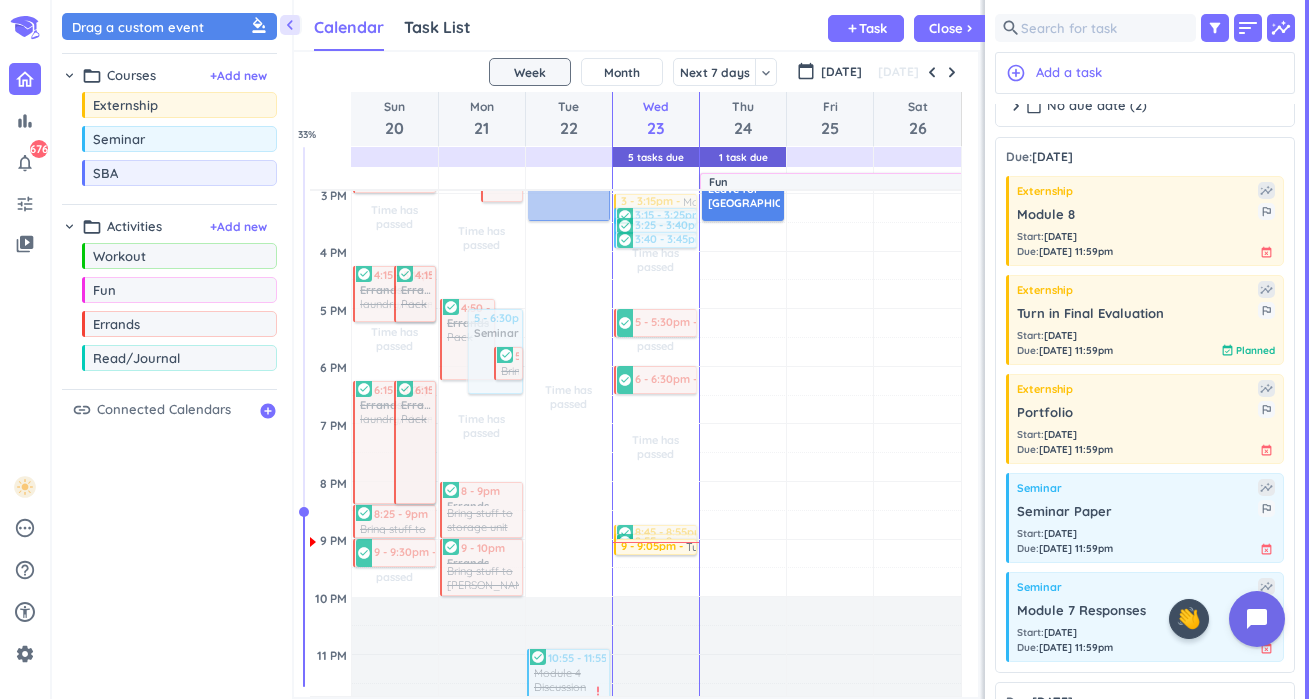 drag, startPoint x: 659, startPoint y: 593, endPoint x: 686, endPoint y: 541, distance: 58.59181 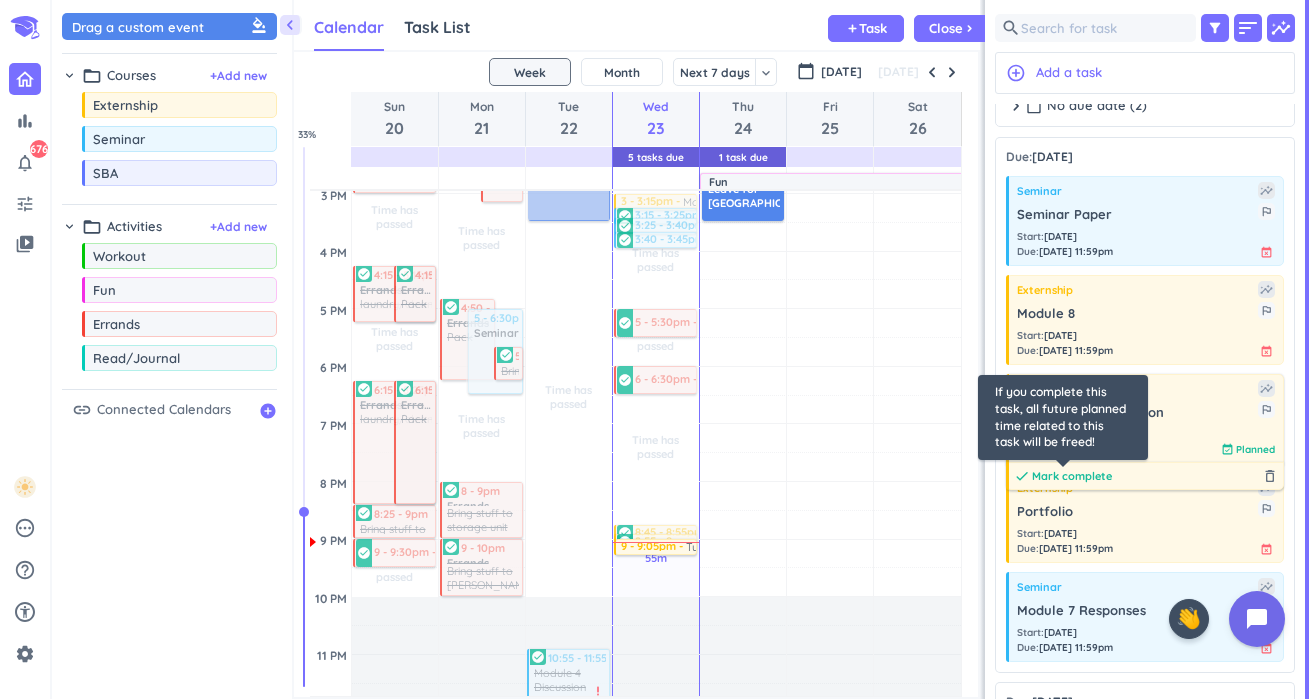 click on "Mark complete" at bounding box center (1072, 476) 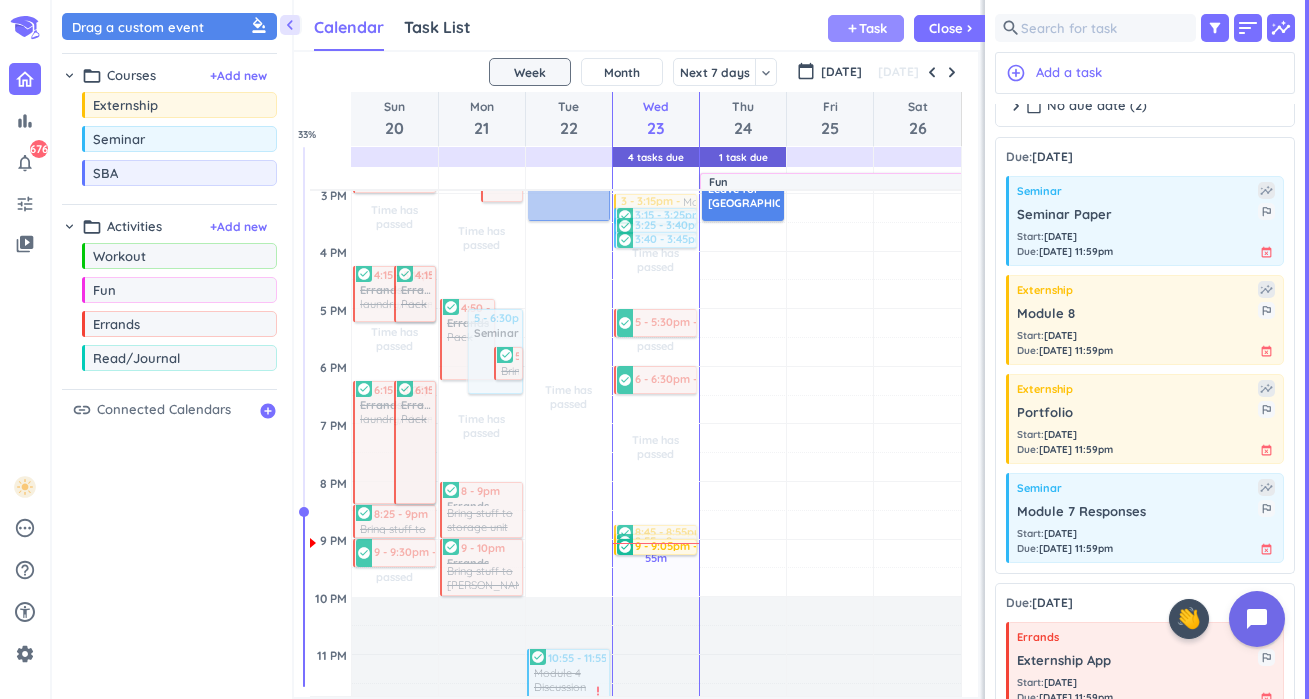 click on "Task" at bounding box center [873, 28] 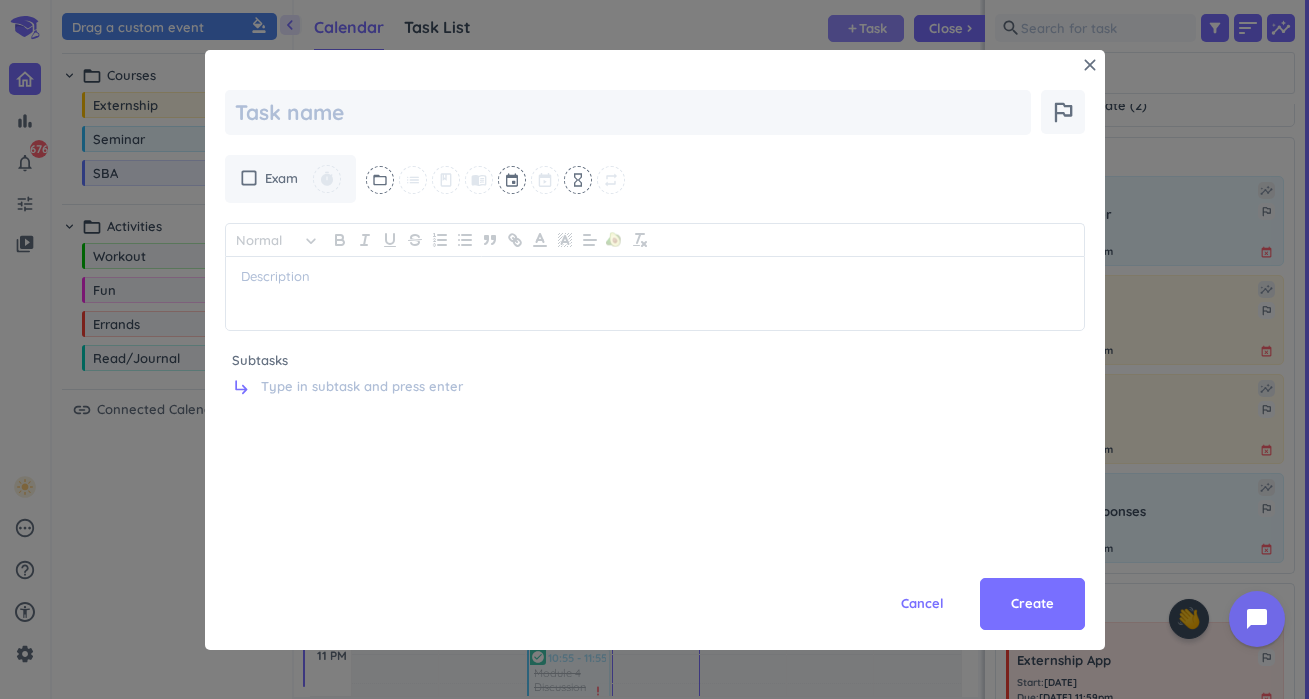 type on "x" 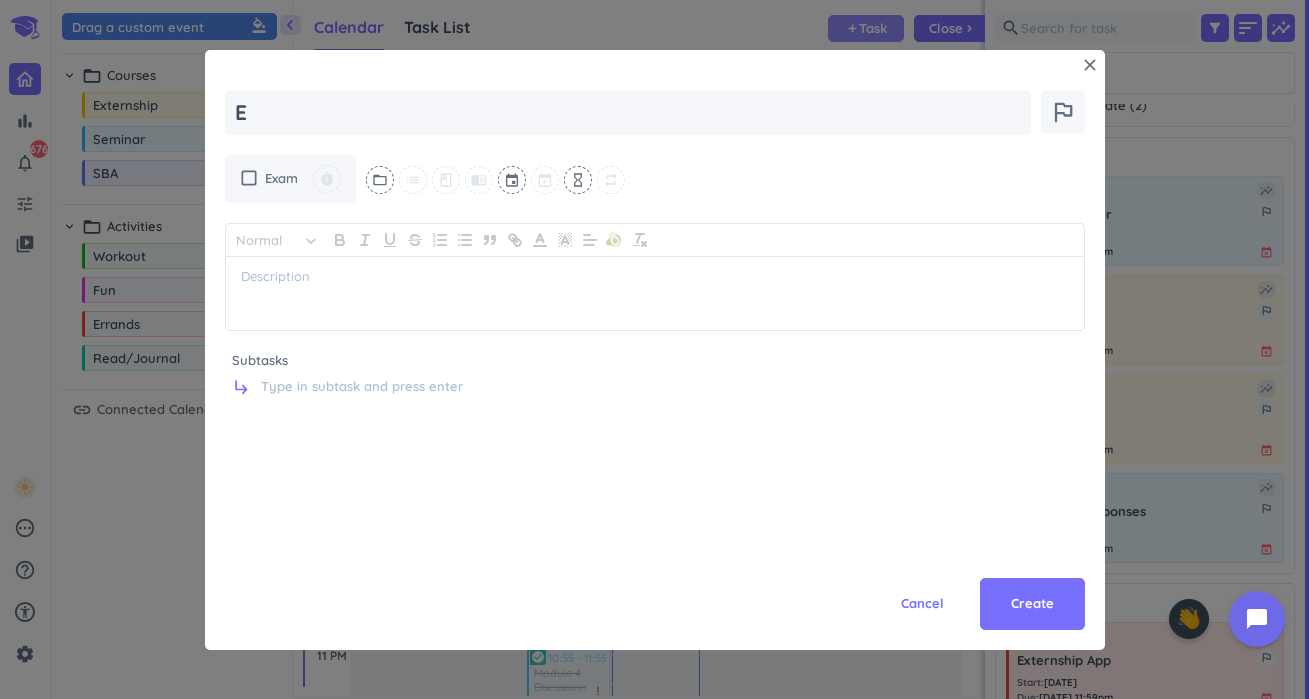 type on "x" 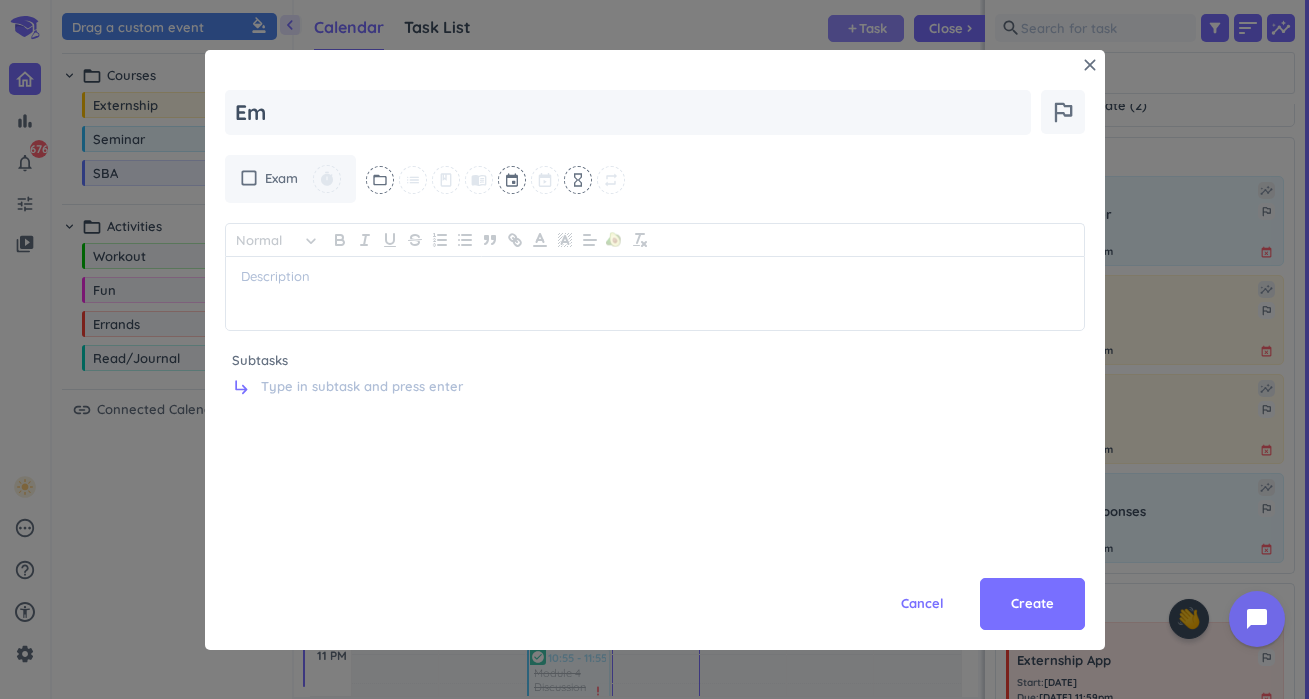 type on "x" 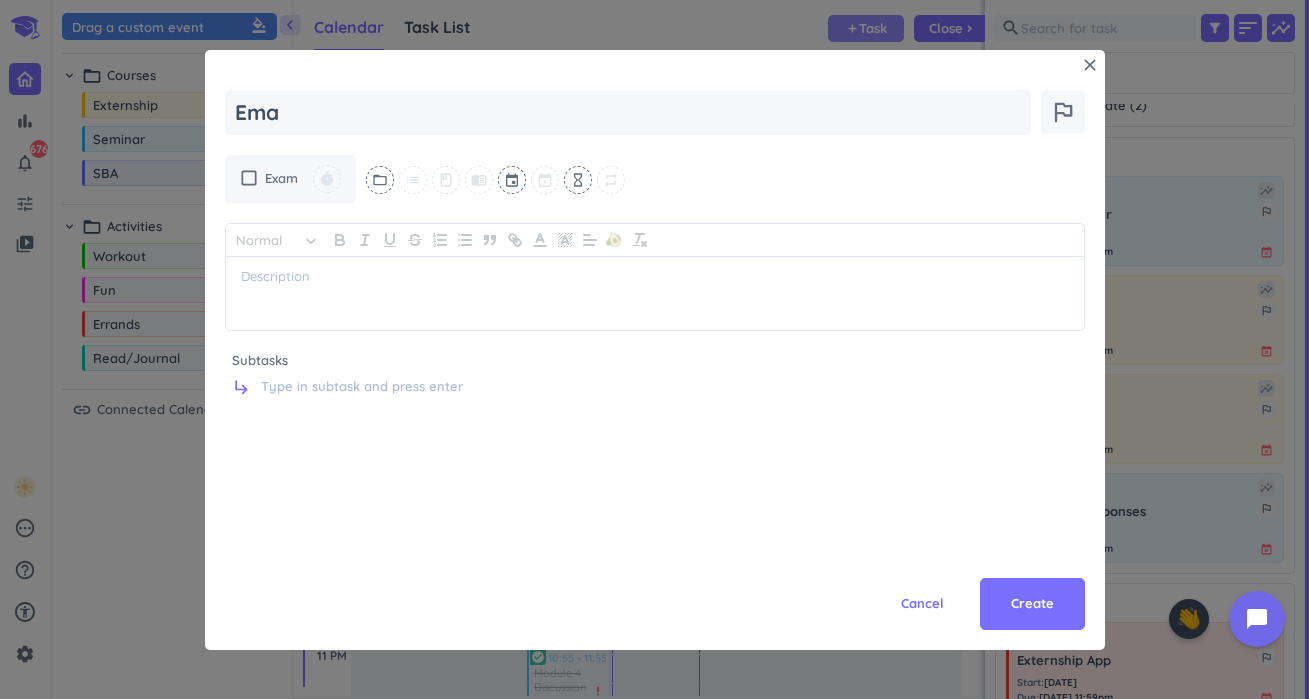 type on "x" 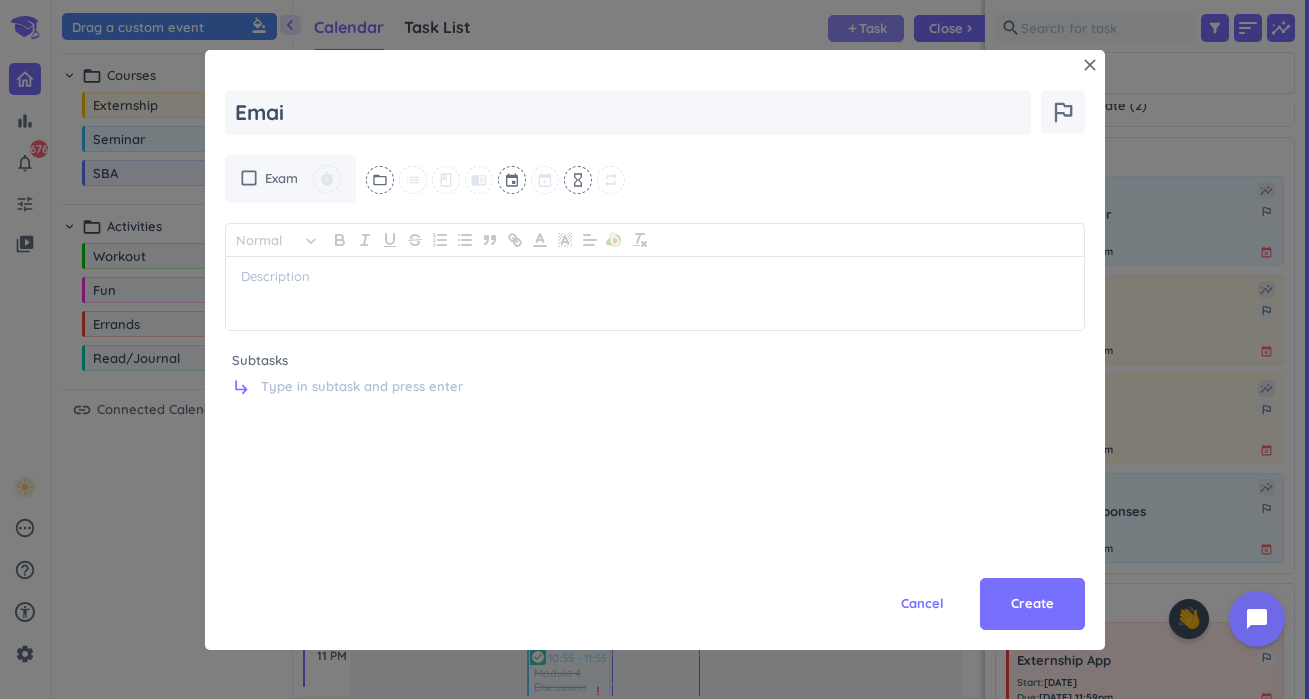 type on "x" 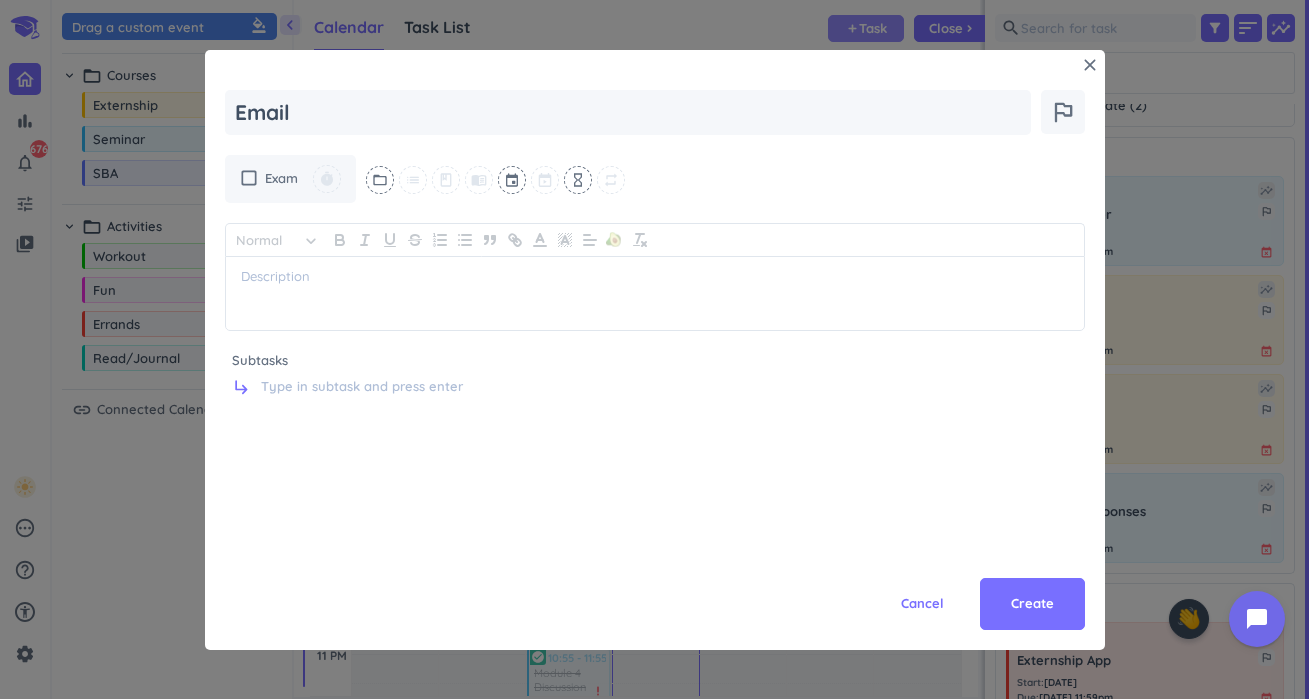 type on "x" 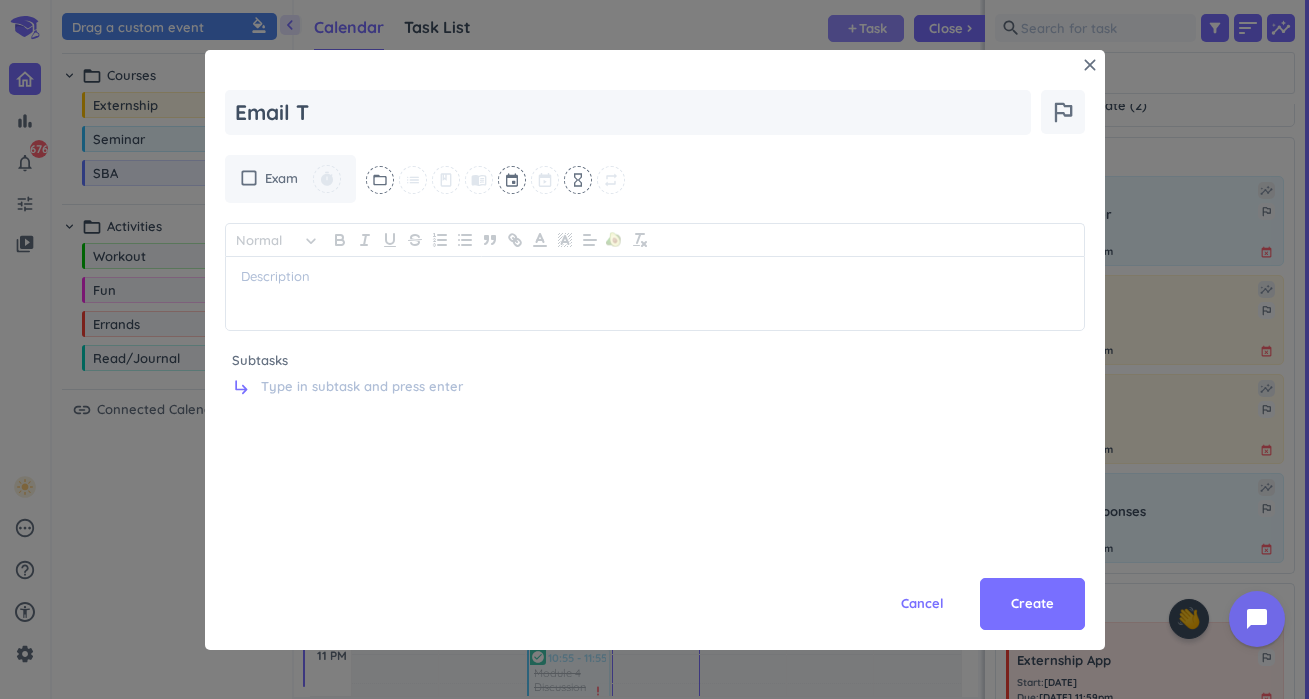 type on "x" 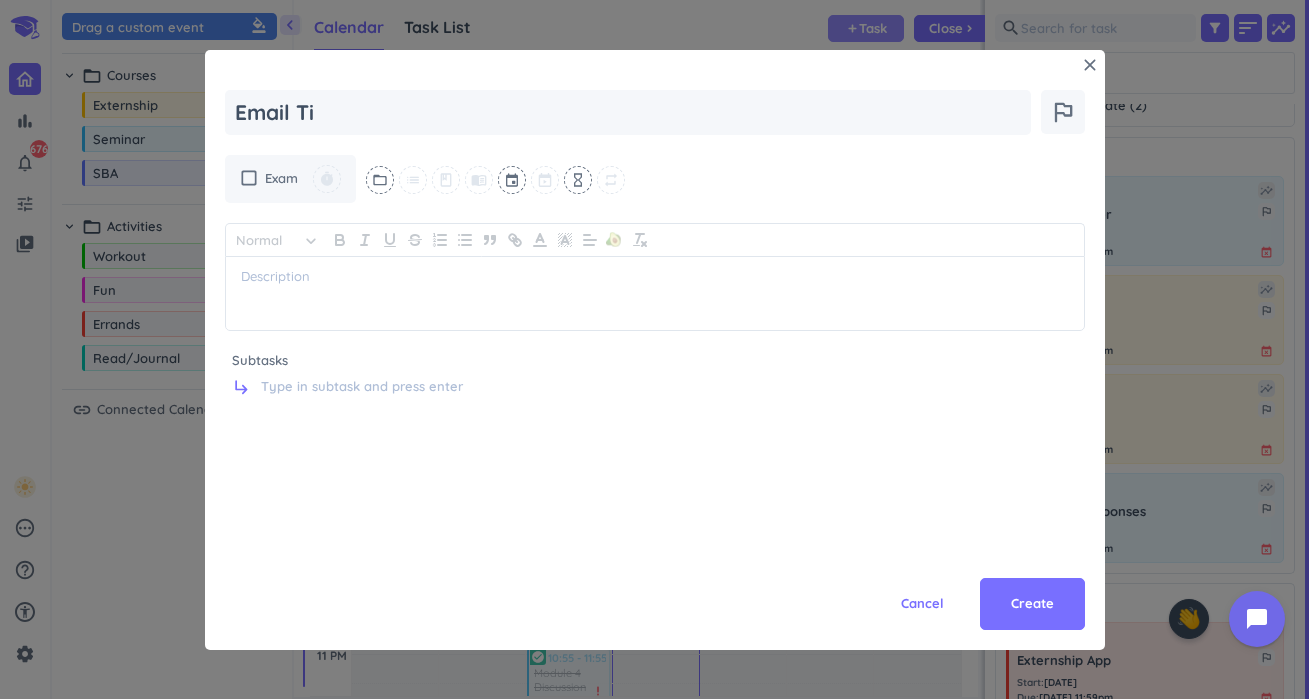 type on "x" 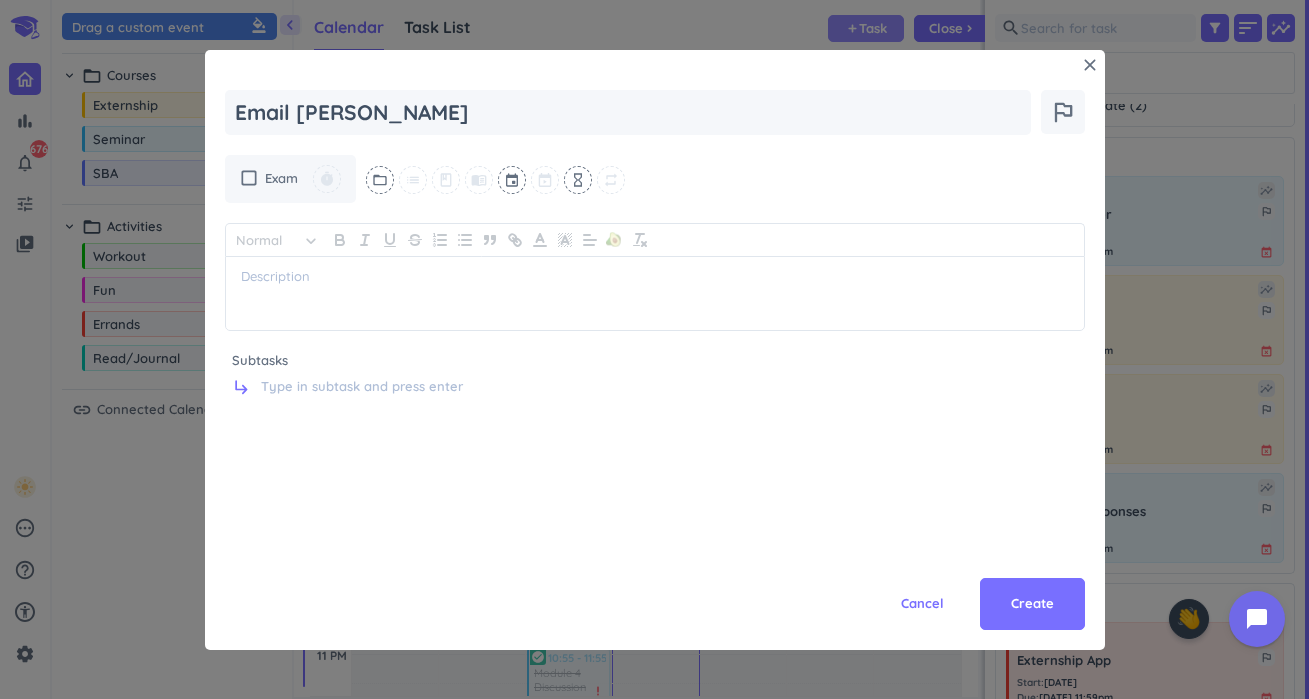 type on "x" 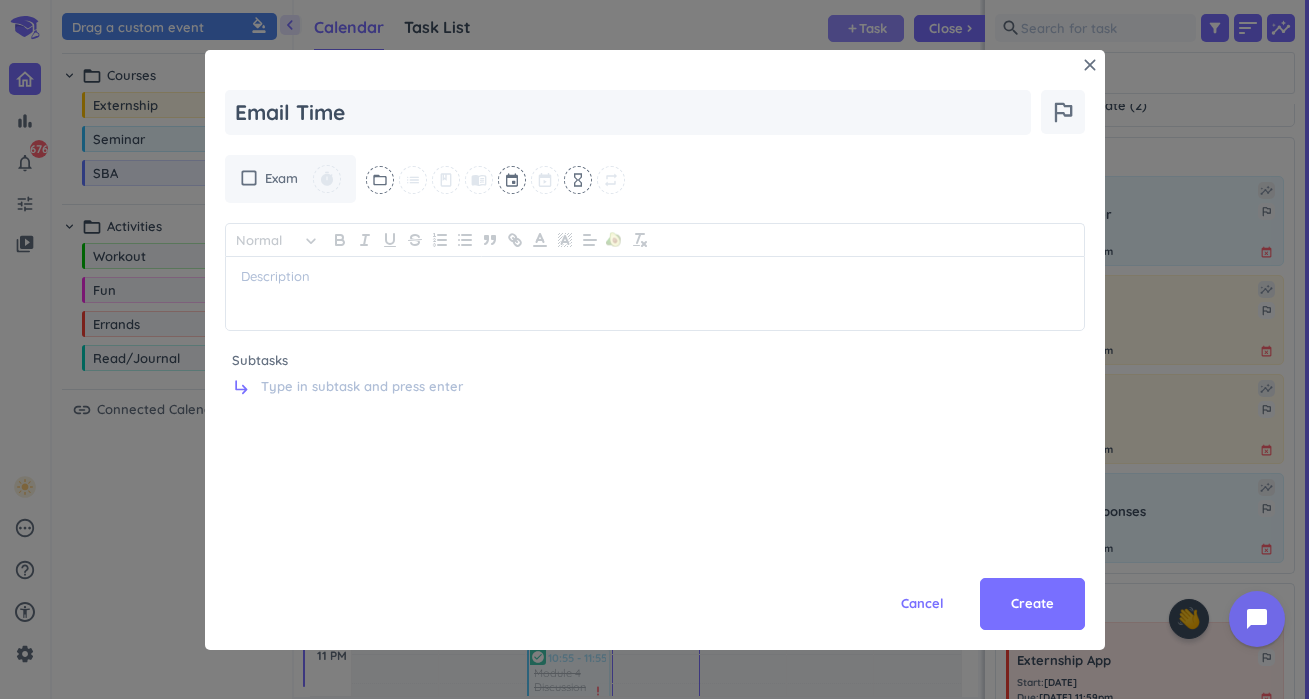 type on "x" 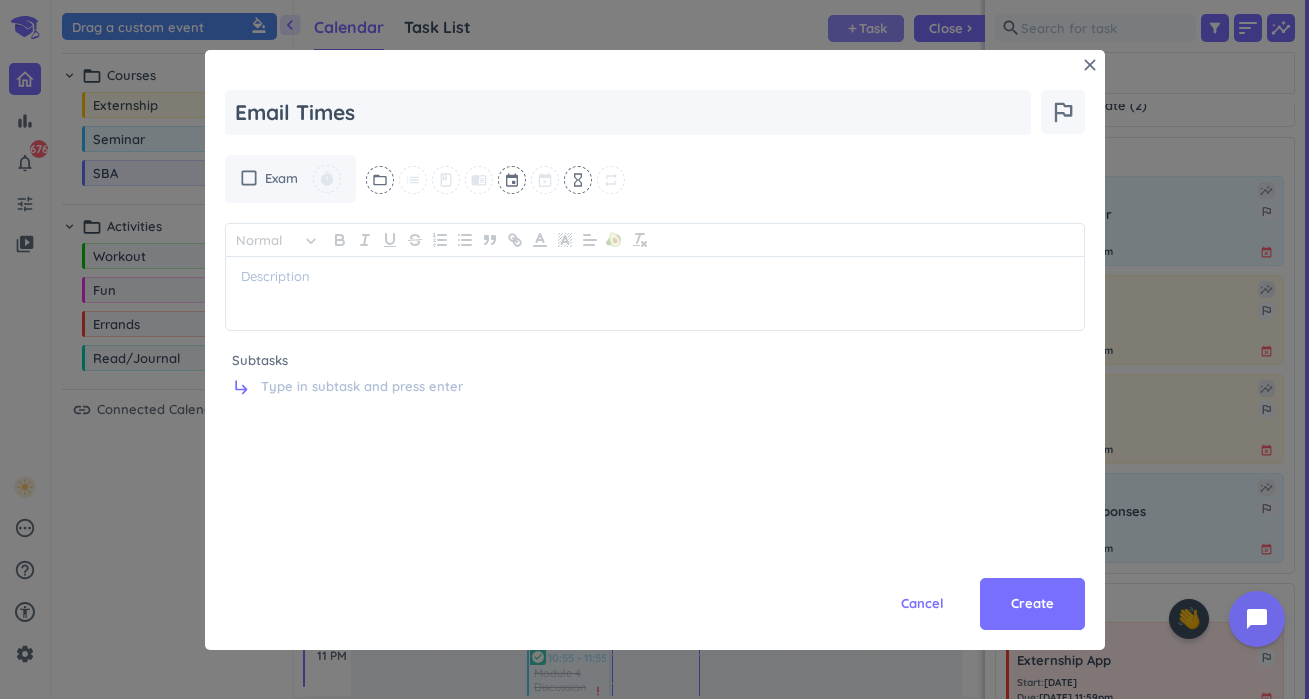 type on "x" 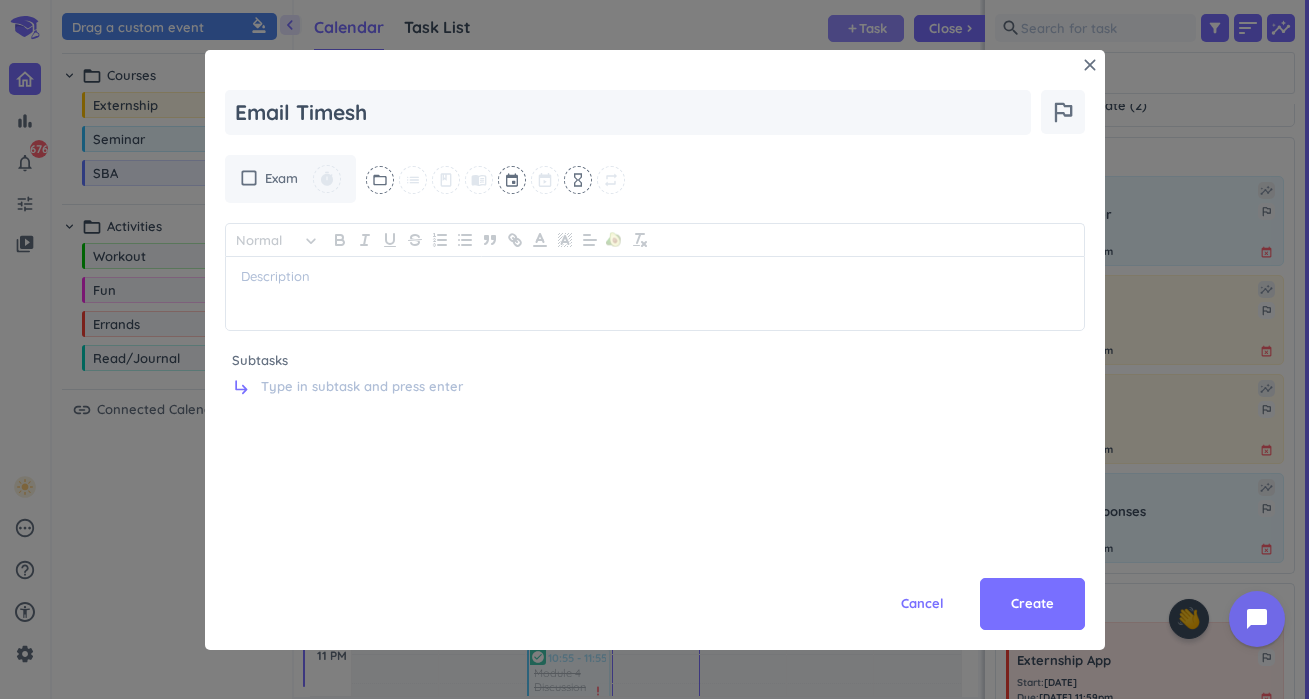 type on "x" 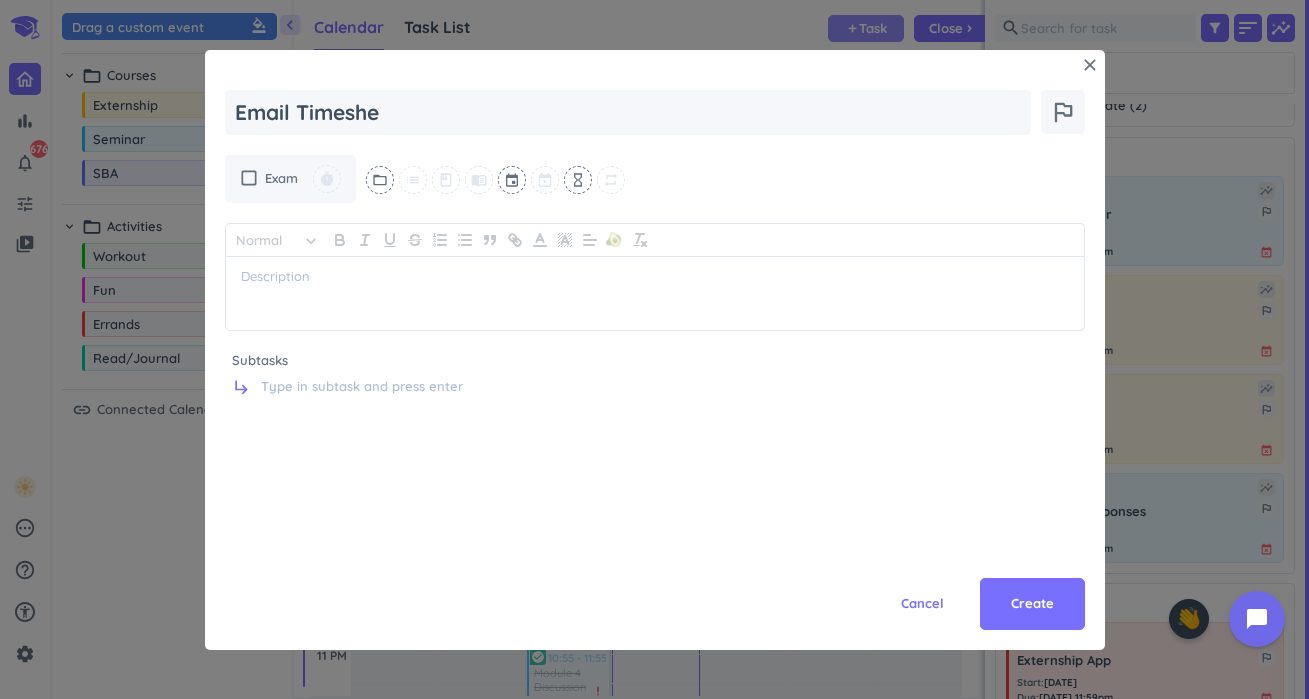 type on "x" 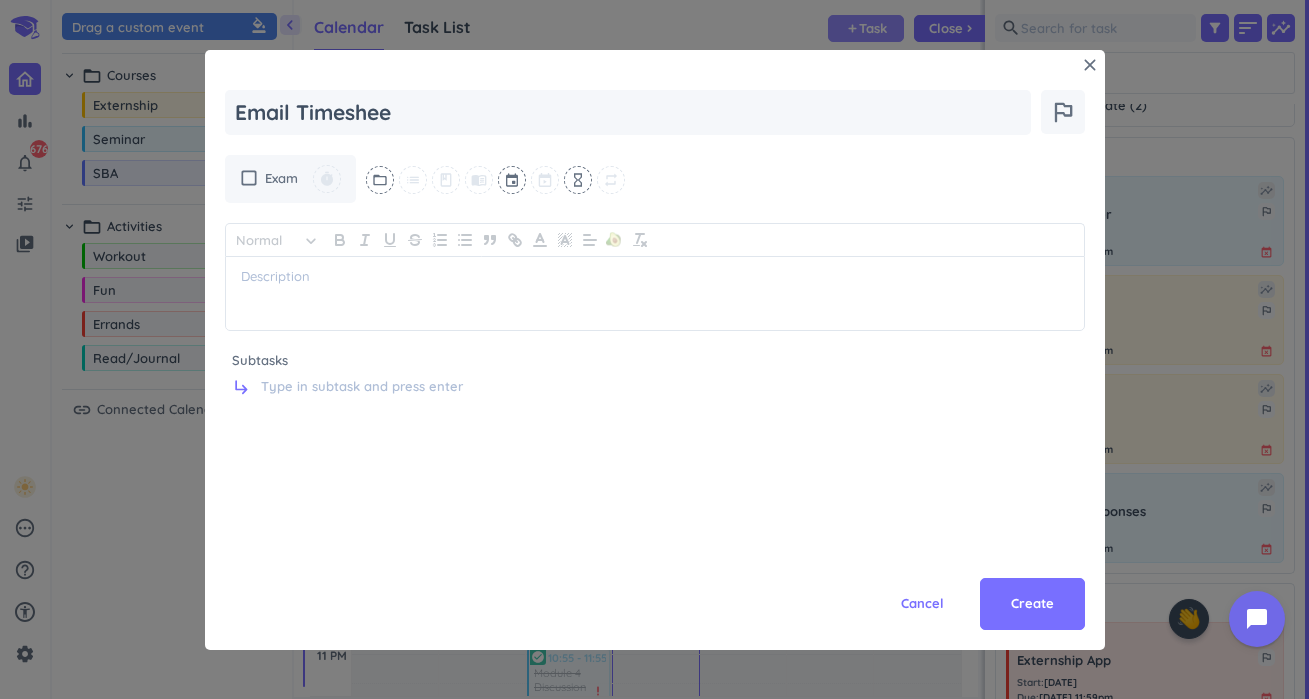type on "x" 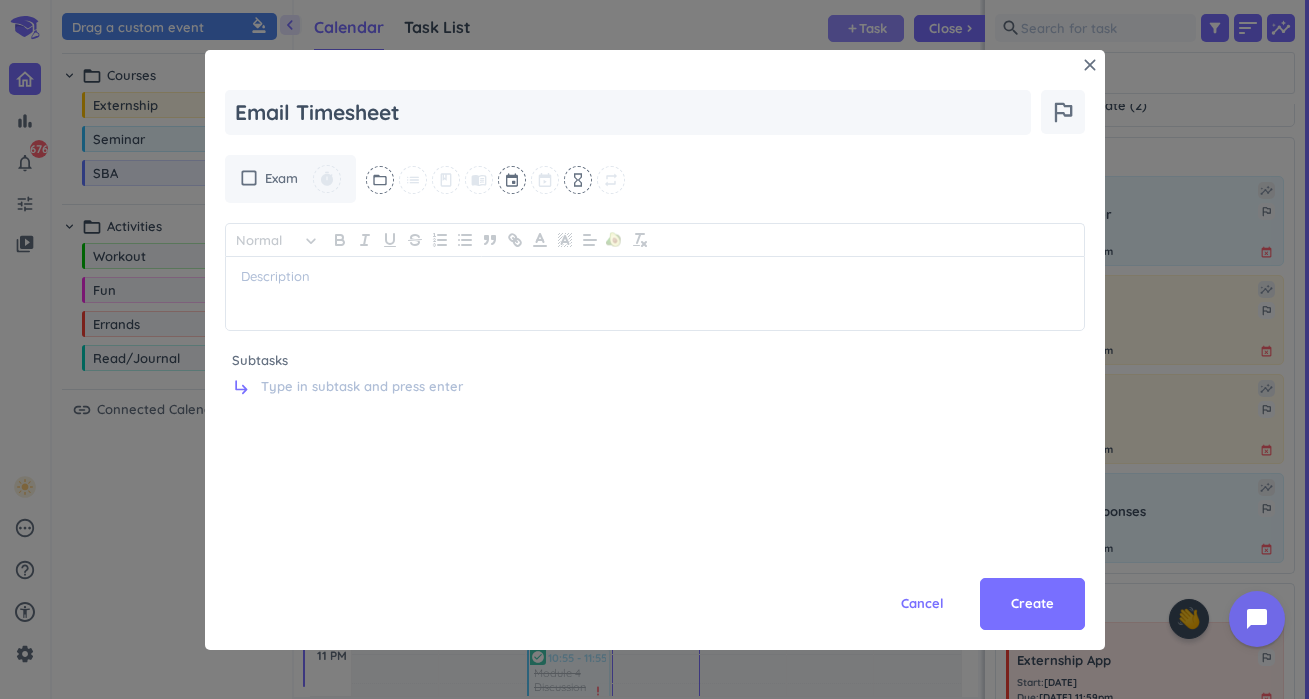type on "x" 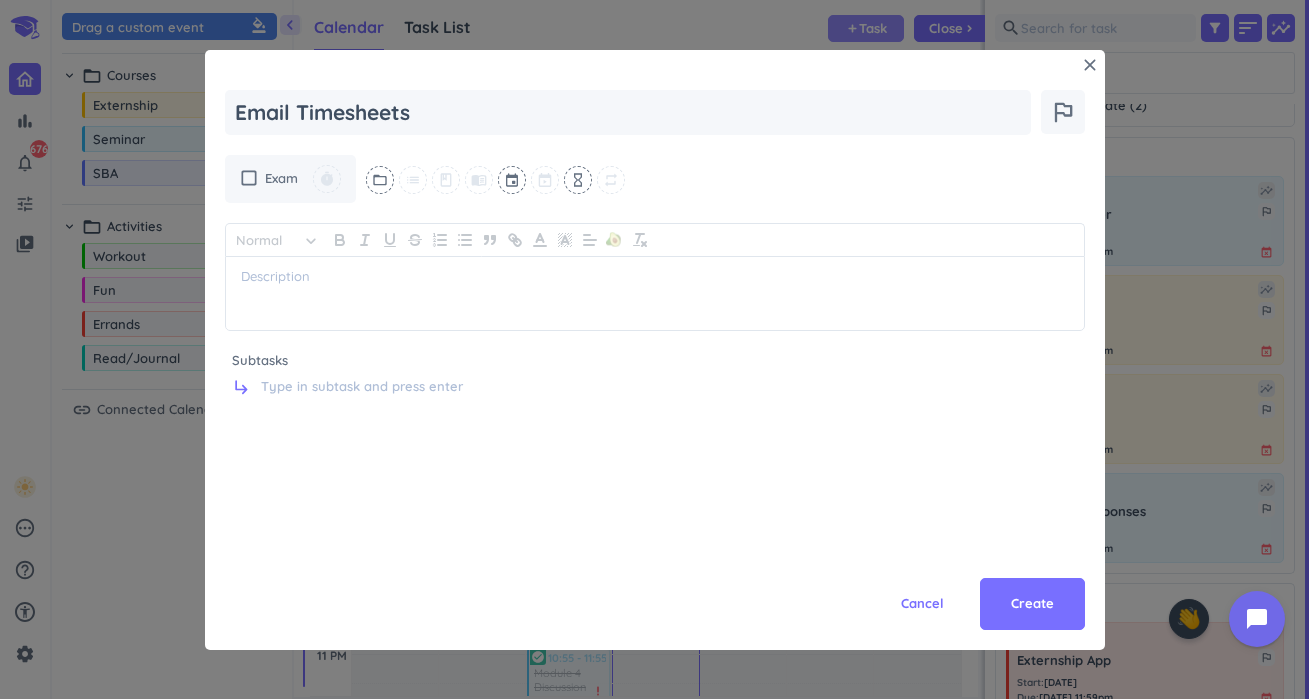 type on "x" 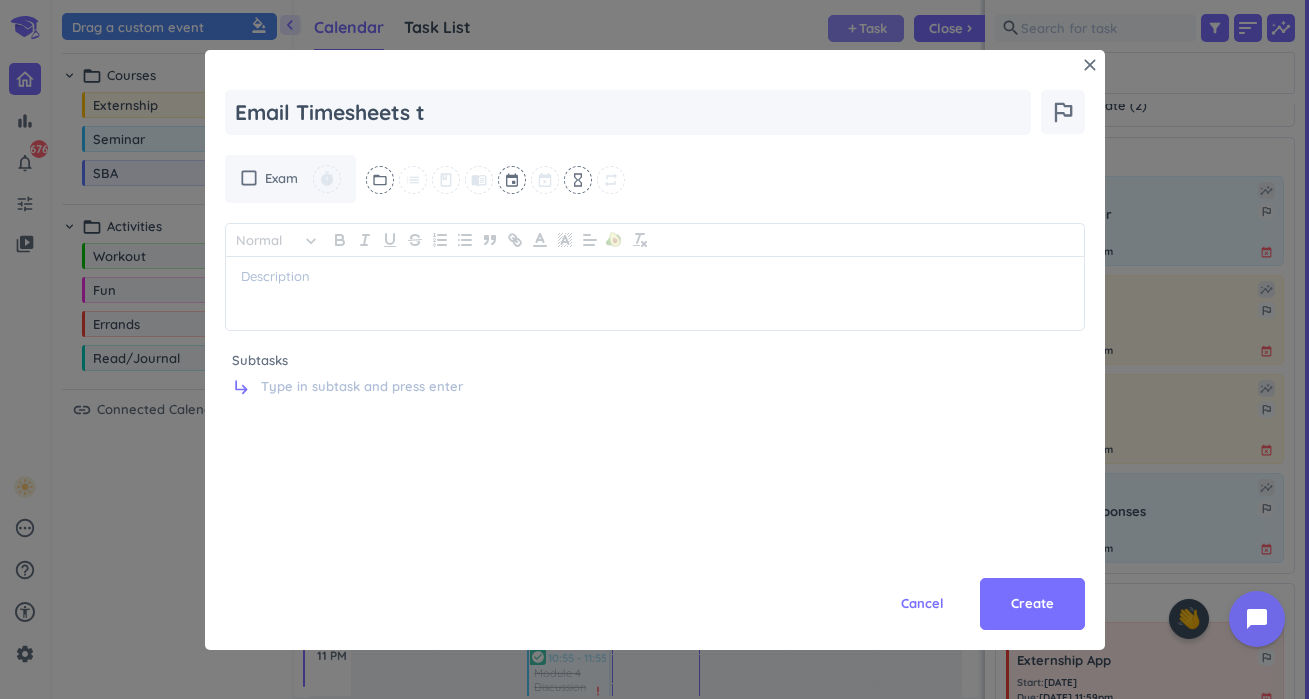 type on "x" 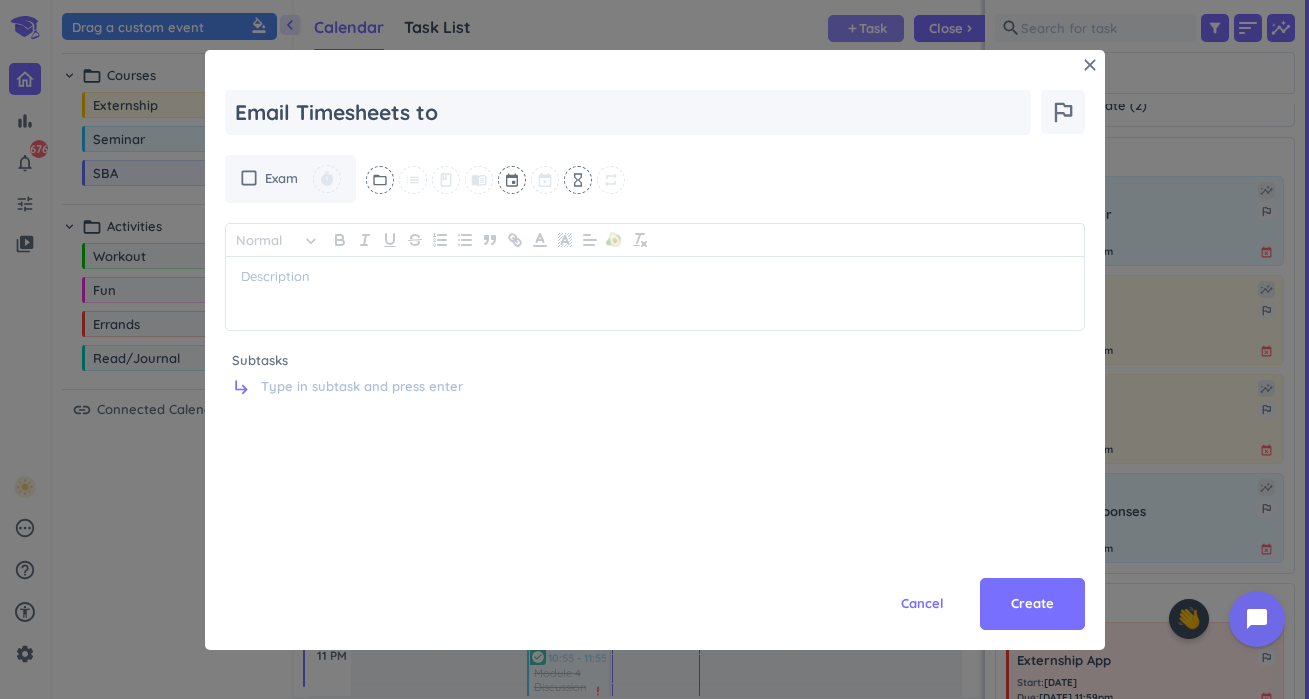type on "x" 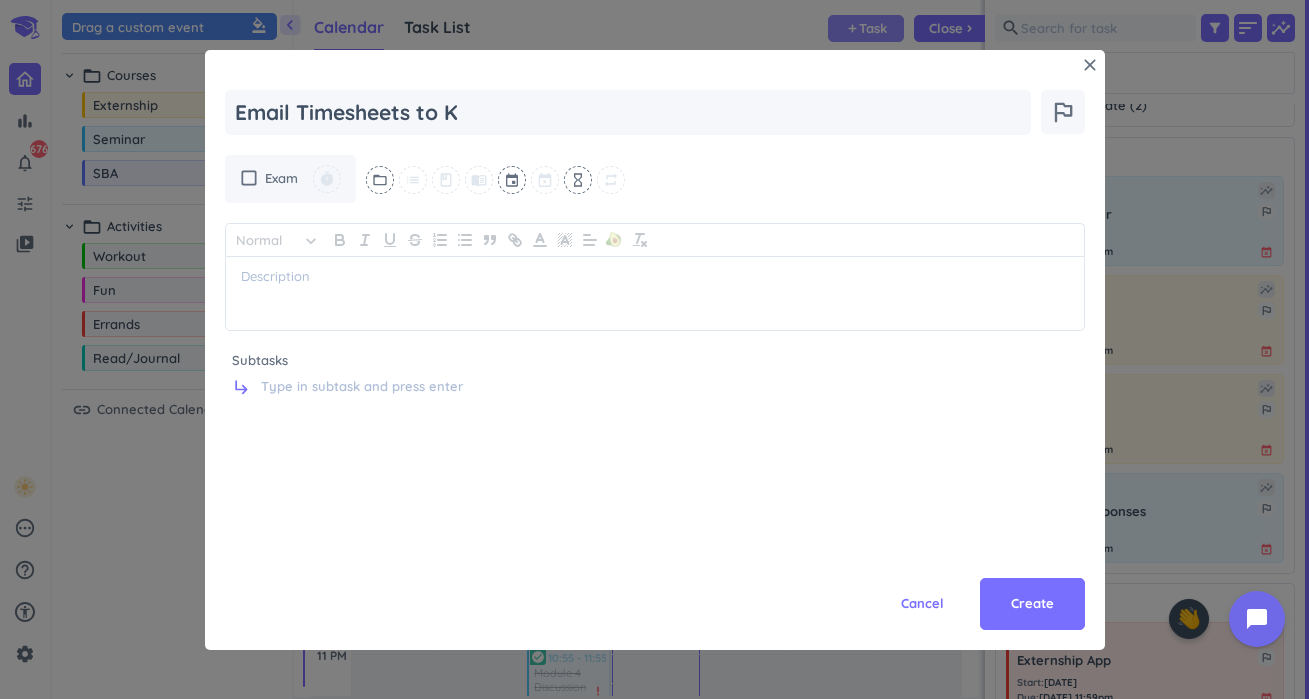 type on "x" 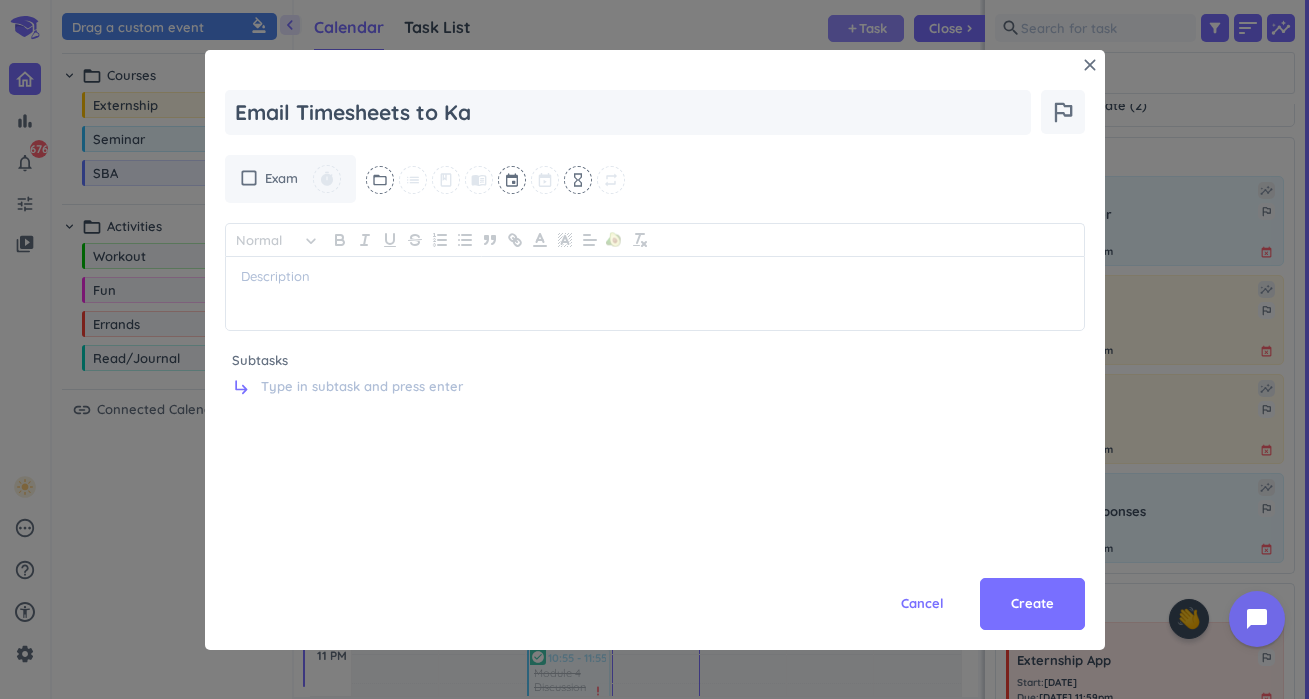type on "x" 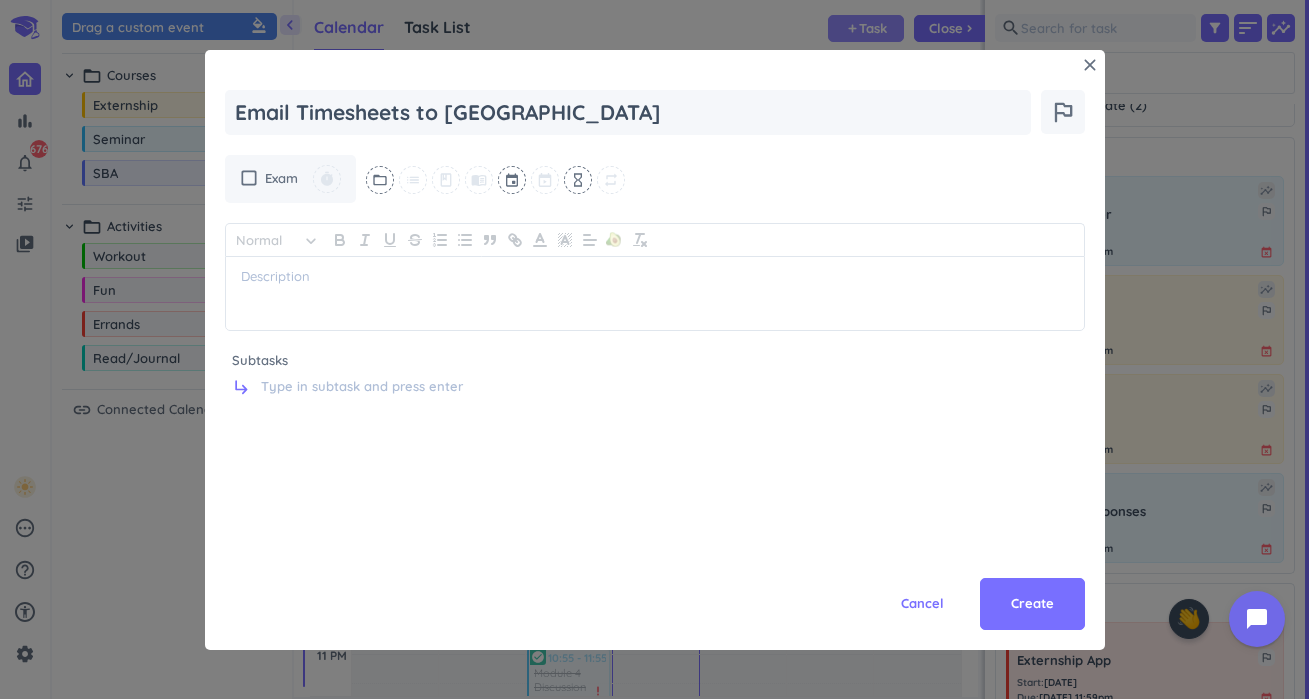 type on "x" 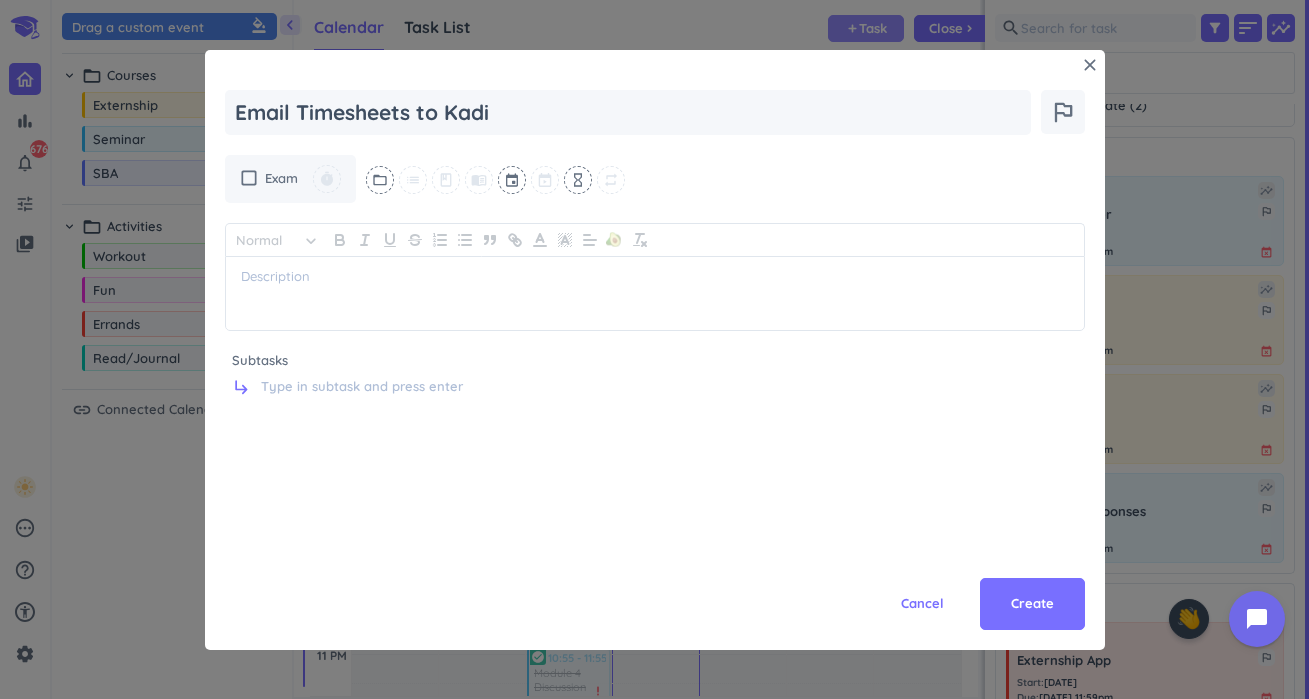 type on "x" 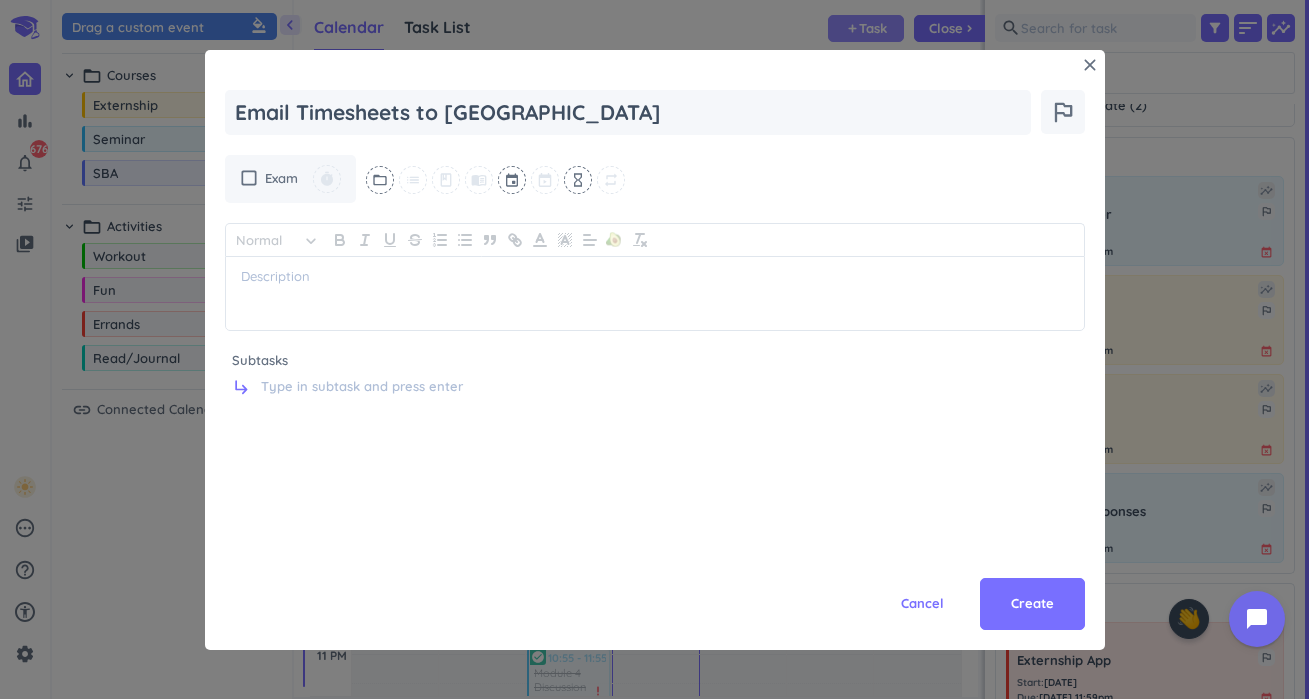 type on "x" 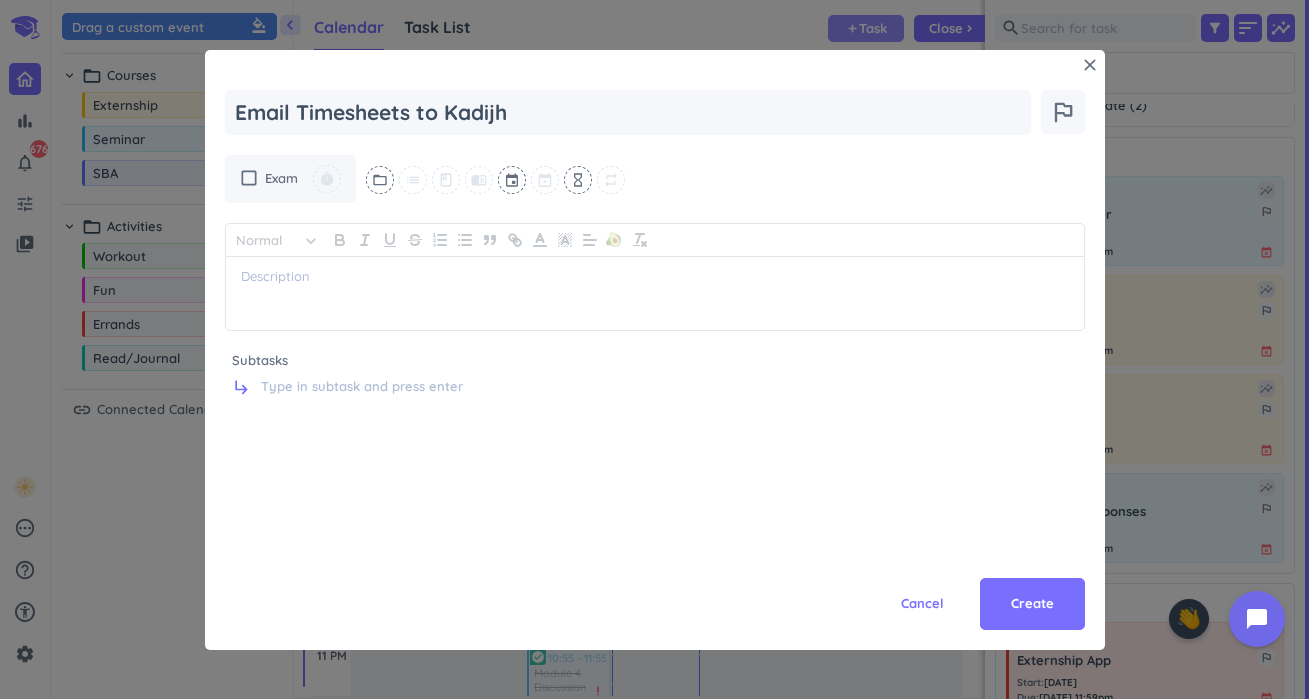 type on "x" 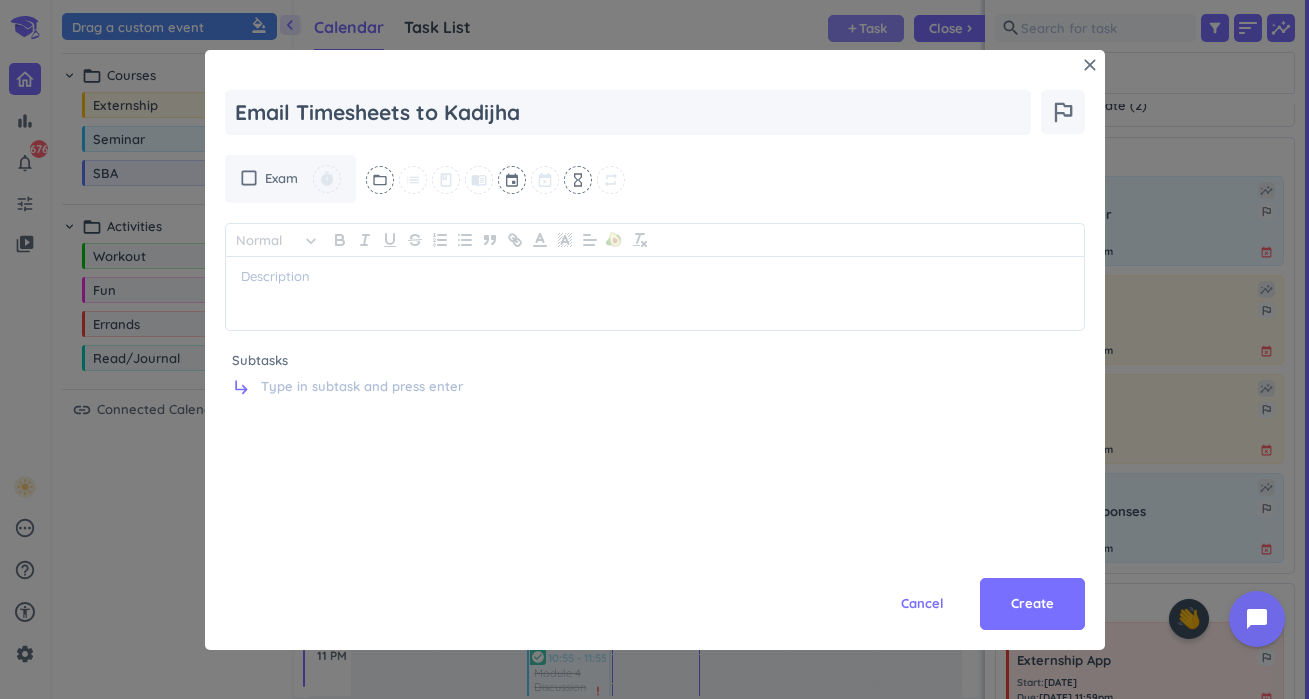 type on "x" 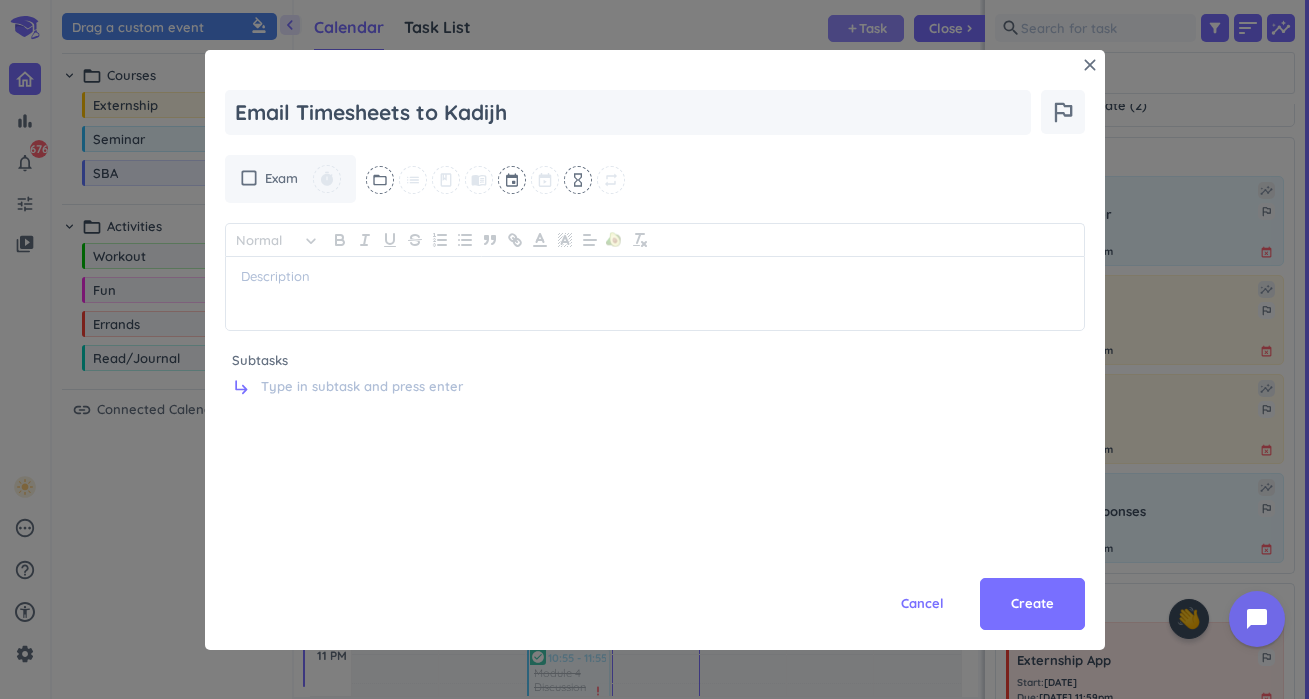 type on "x" 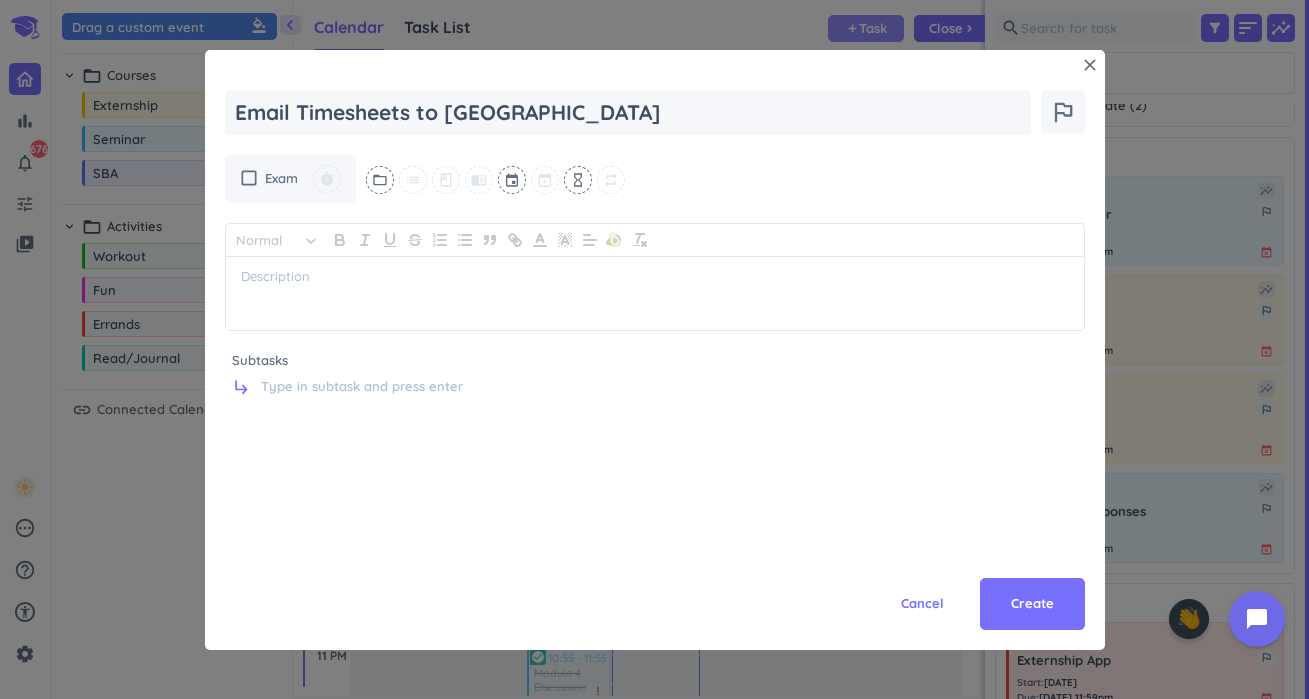type on "x" 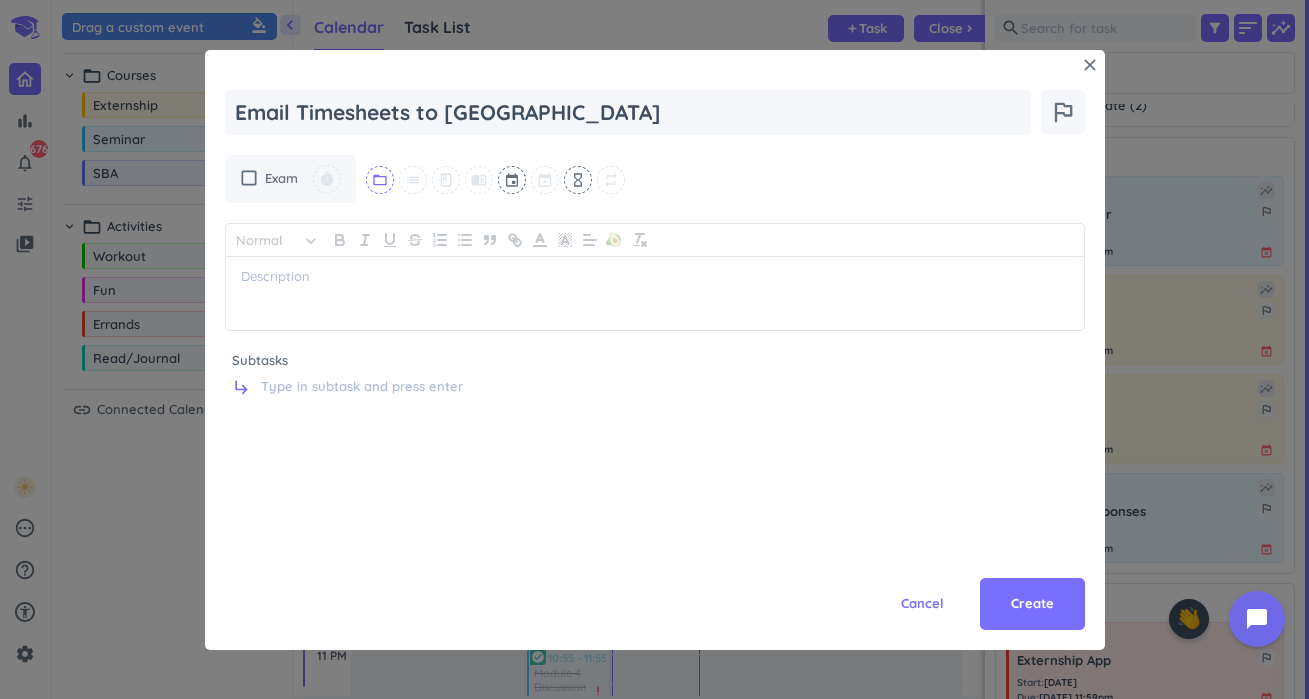 type on "Email Timesheets to [GEOGRAPHIC_DATA]" 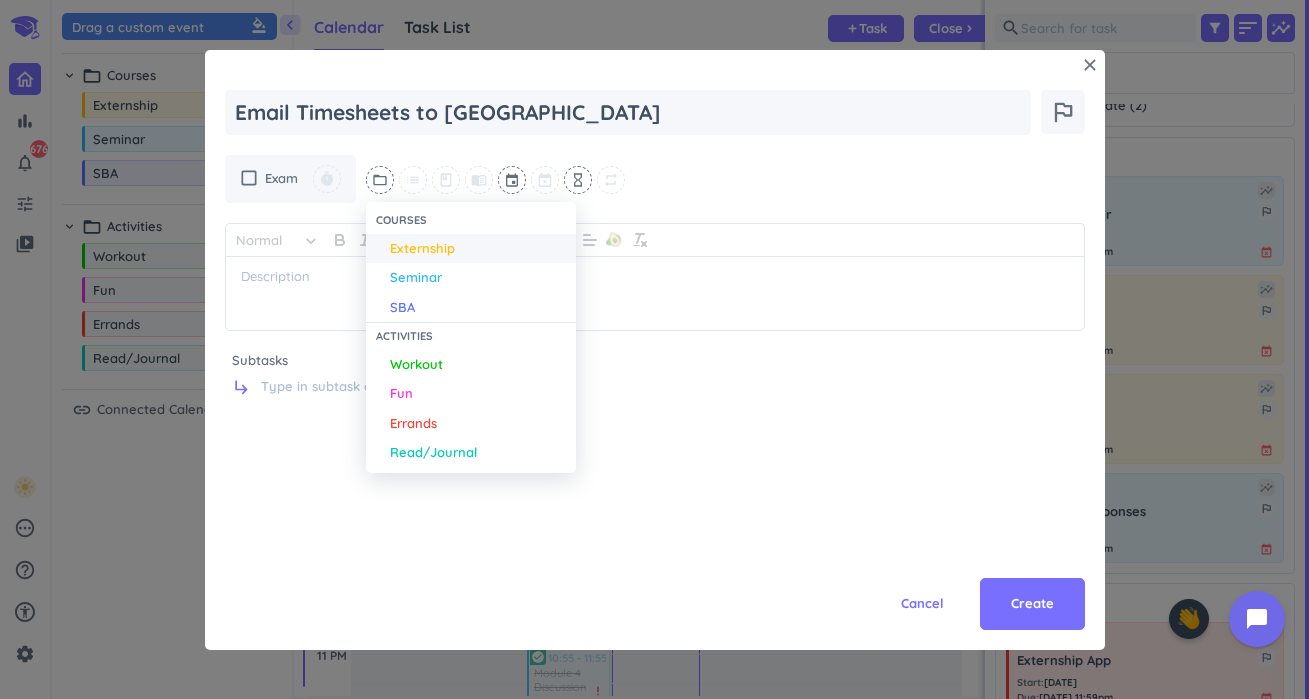 click on "Externship" at bounding box center (422, 249) 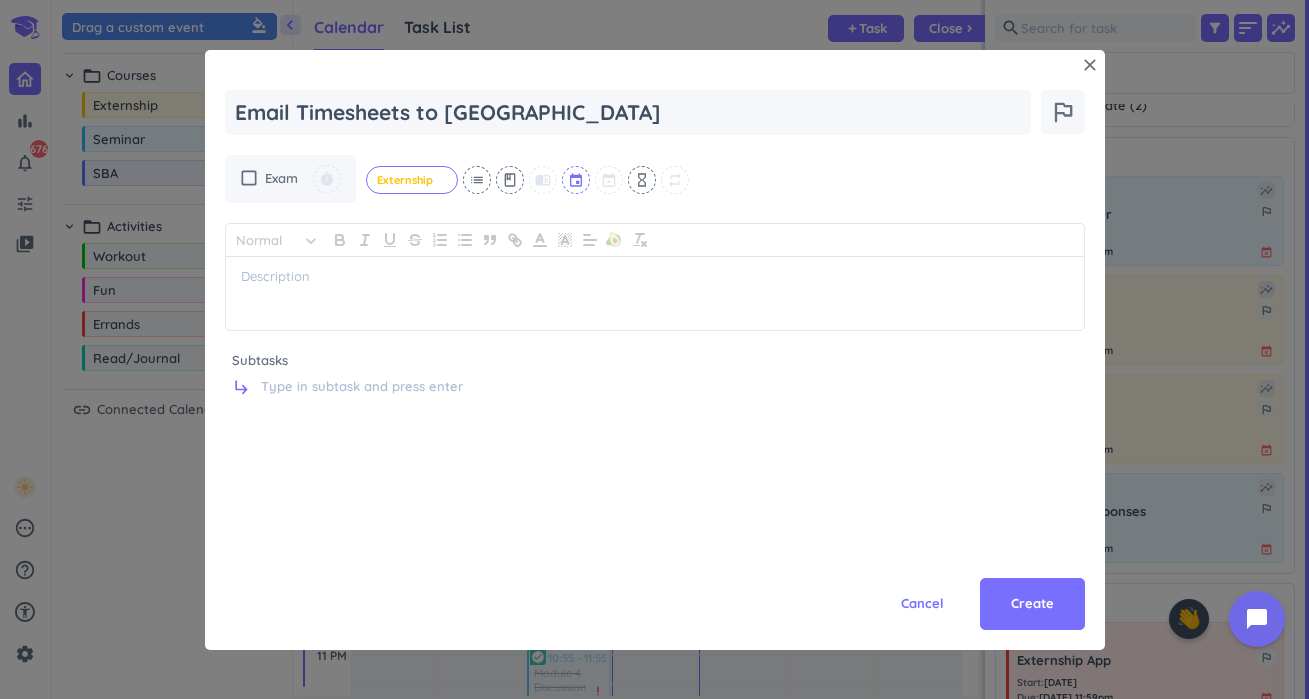 click at bounding box center [577, 180] 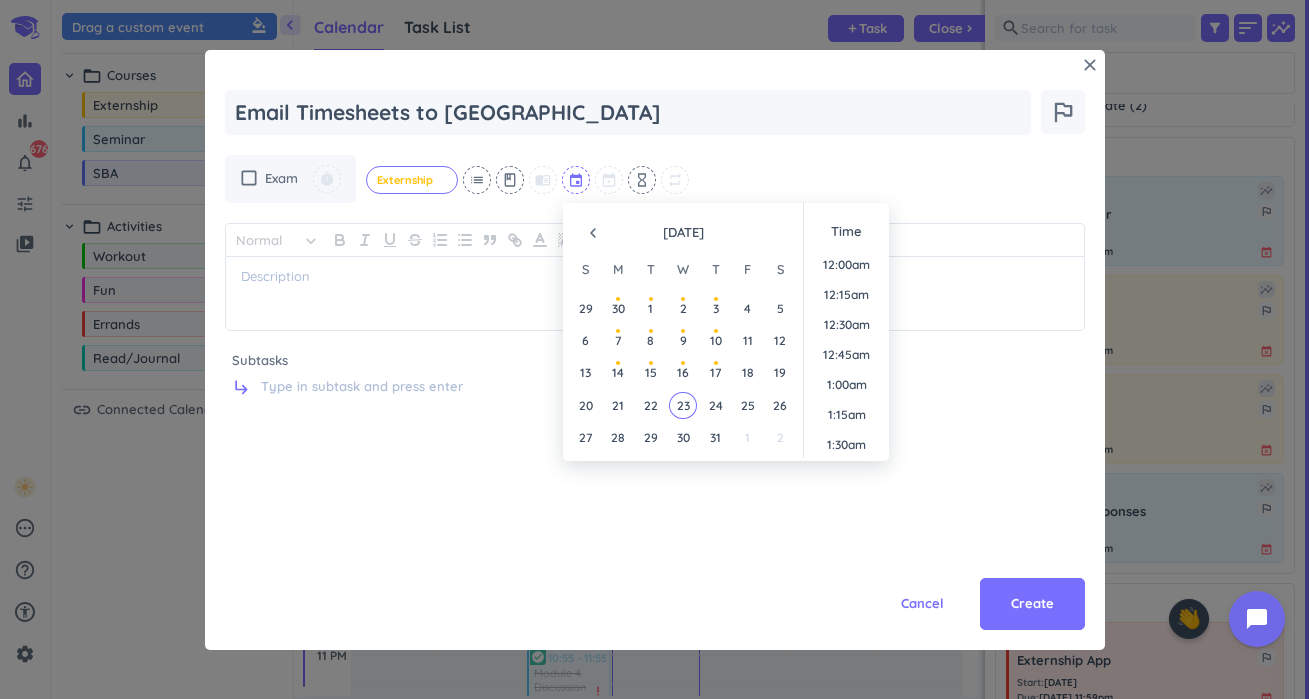 scroll, scrollTop: 2310, scrollLeft: 0, axis: vertical 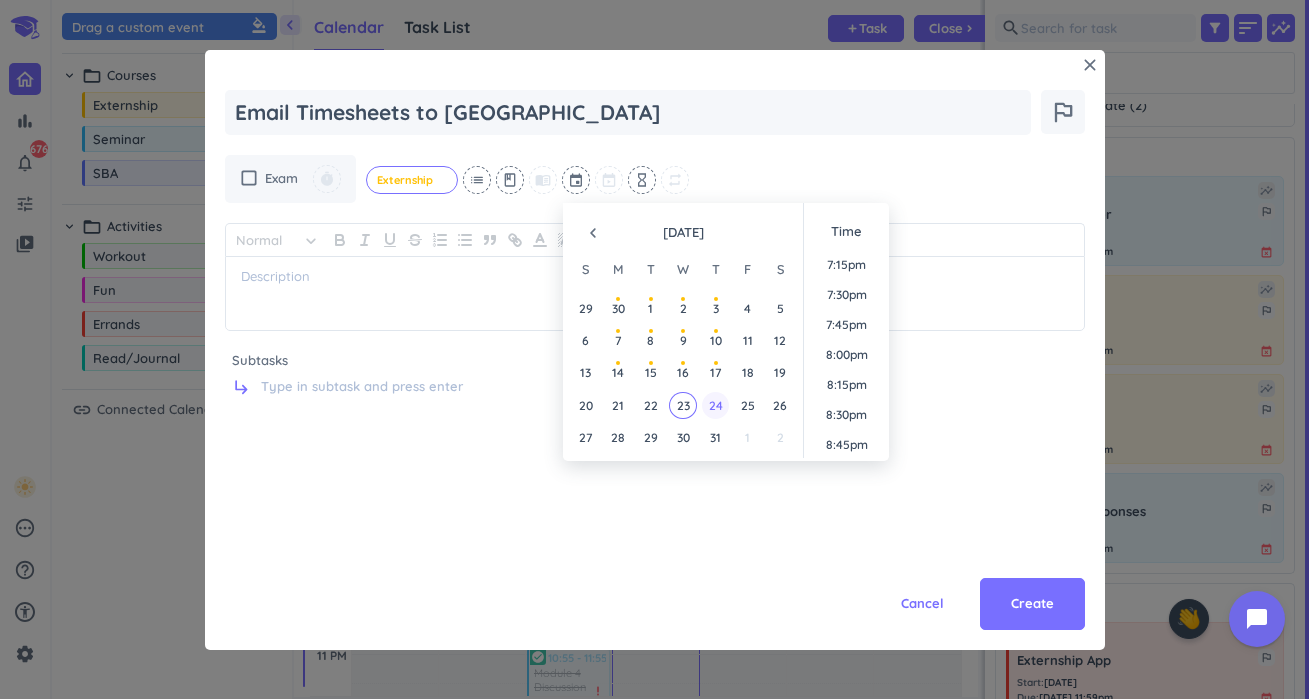 click on "24" at bounding box center [715, 405] 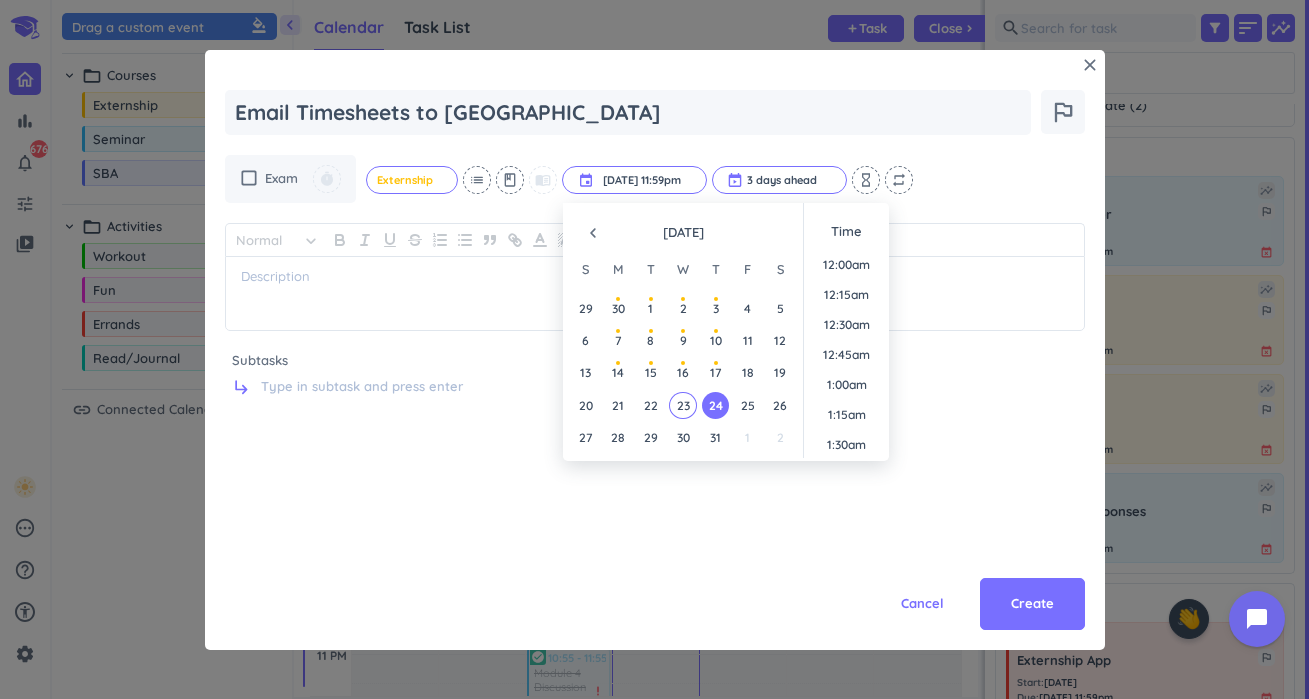 scroll, scrollTop: 2701, scrollLeft: 0, axis: vertical 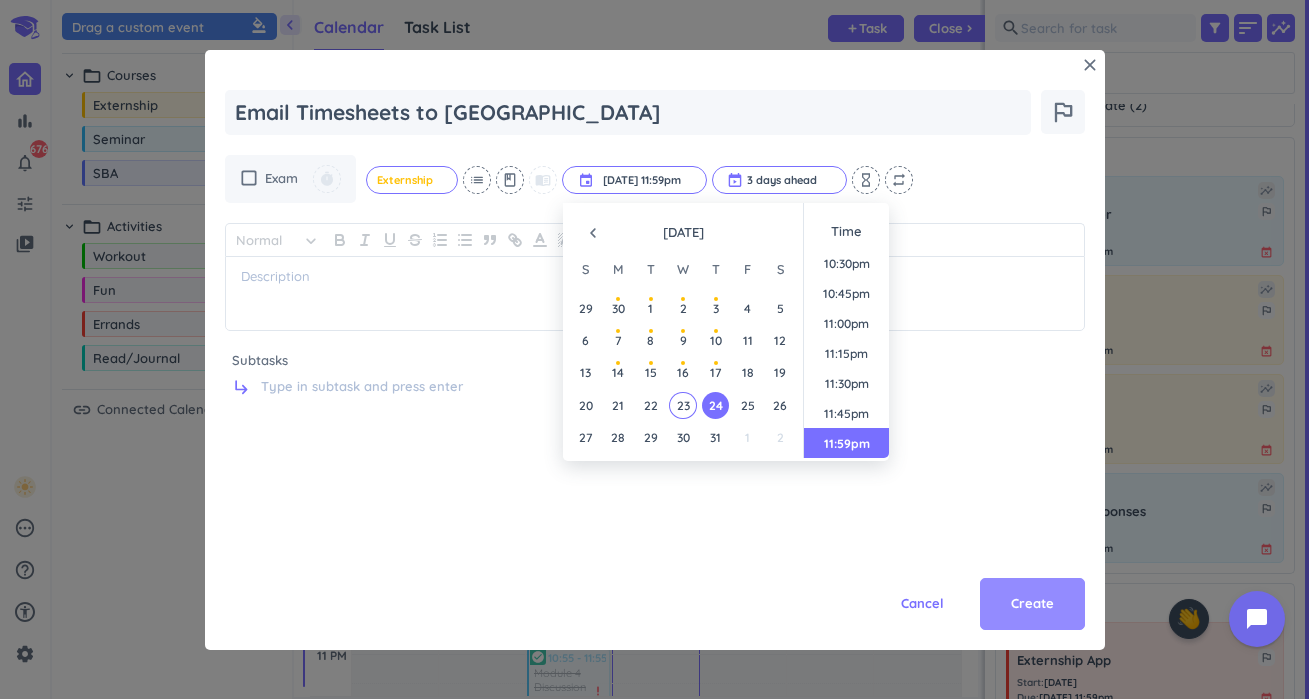 click on "Create" at bounding box center (1032, 604) 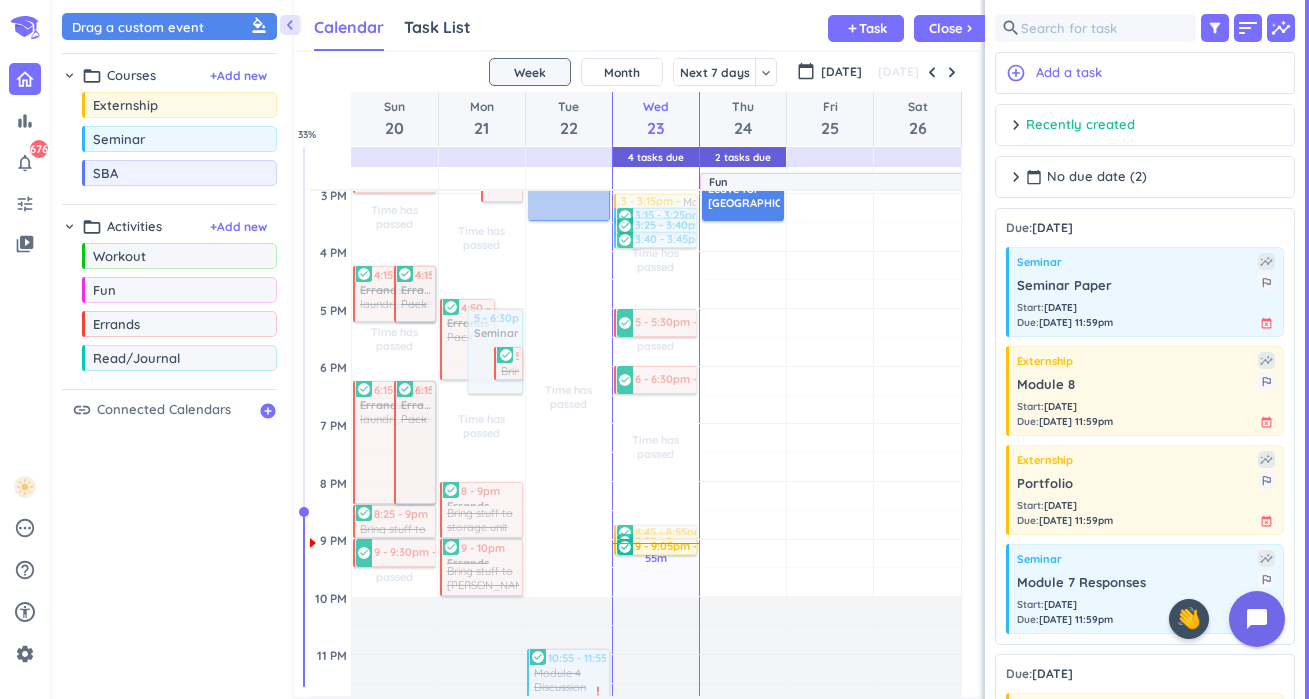 scroll, scrollTop: 0, scrollLeft: 0, axis: both 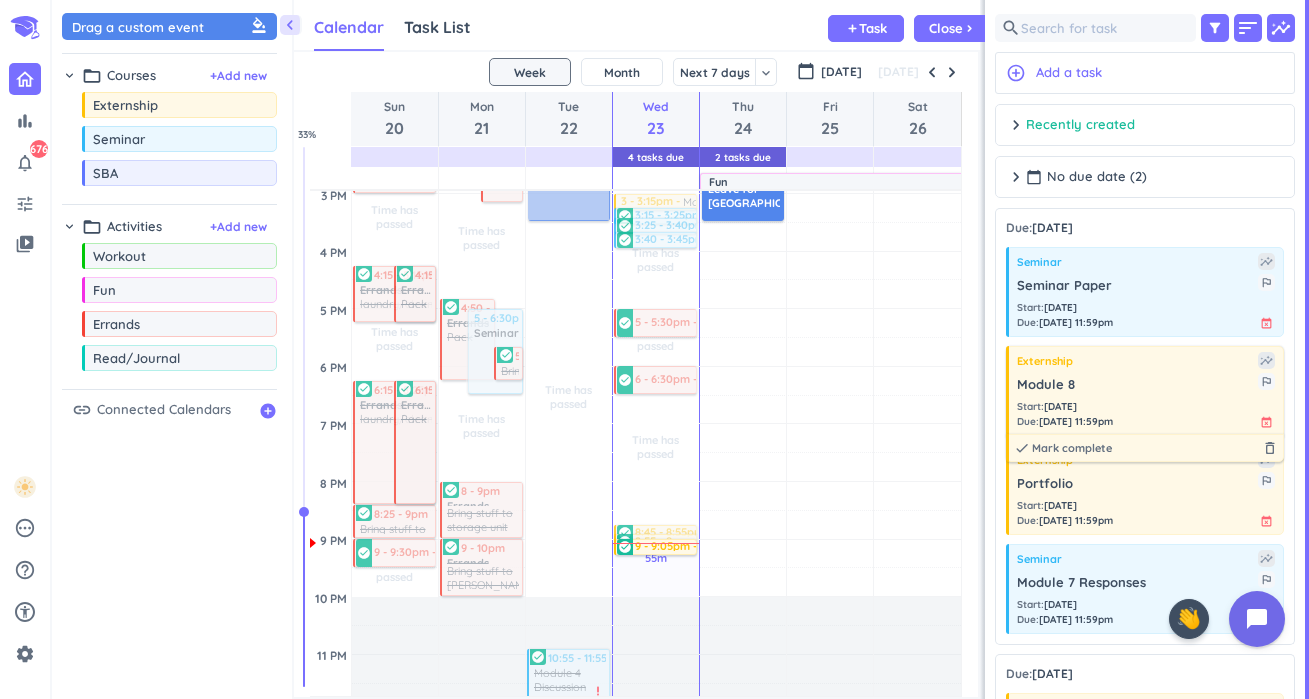 click on "Module 8 outlined_flag" at bounding box center [1146, 382] 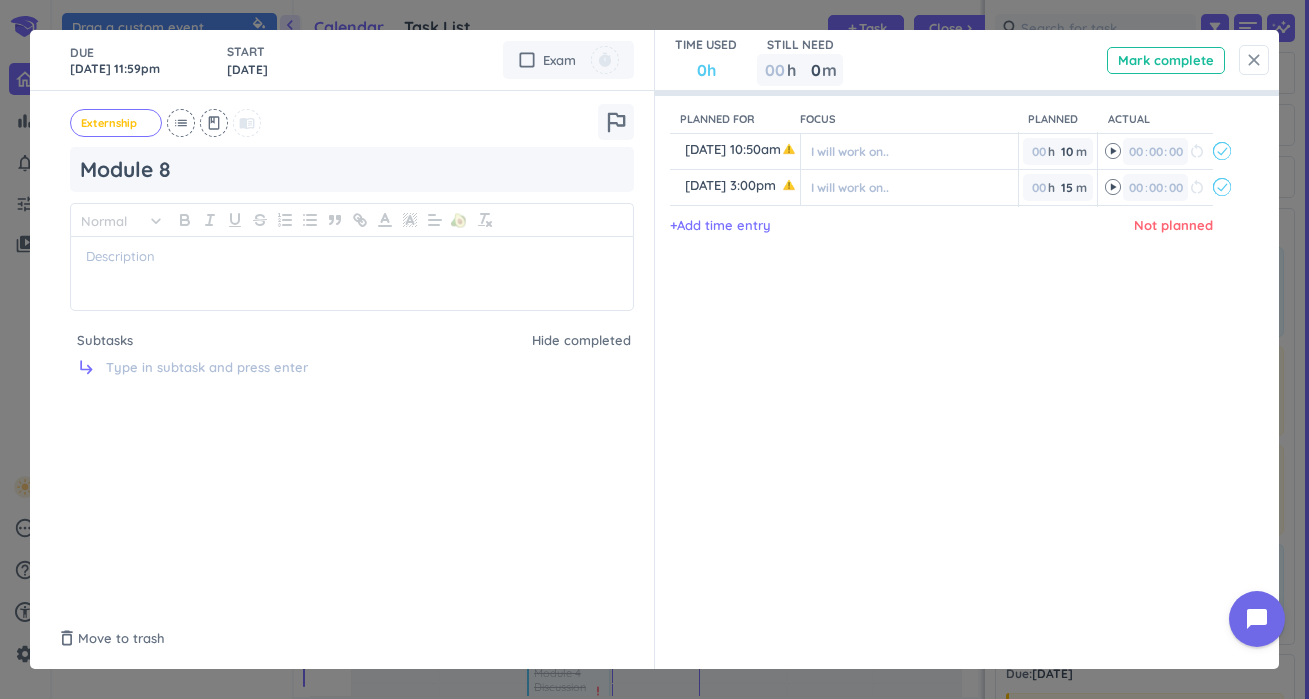 click on "close" at bounding box center (1254, 60) 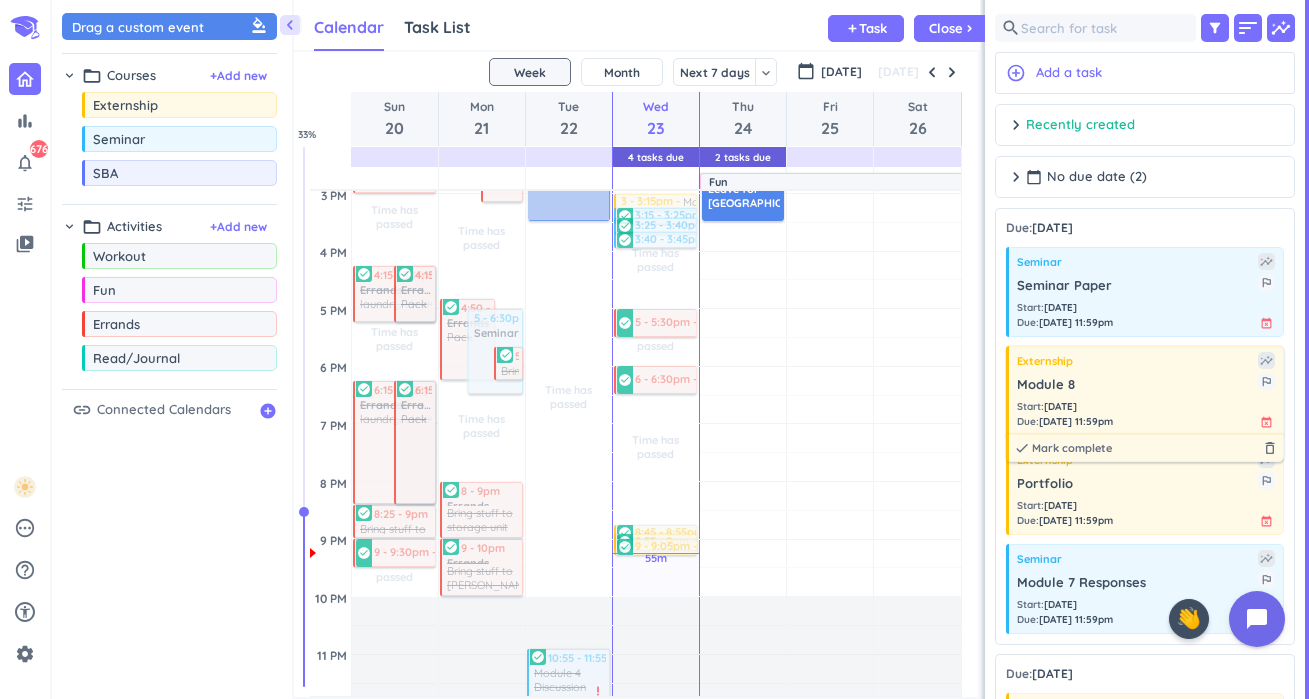 click on "Module 8" at bounding box center [1137, 385] 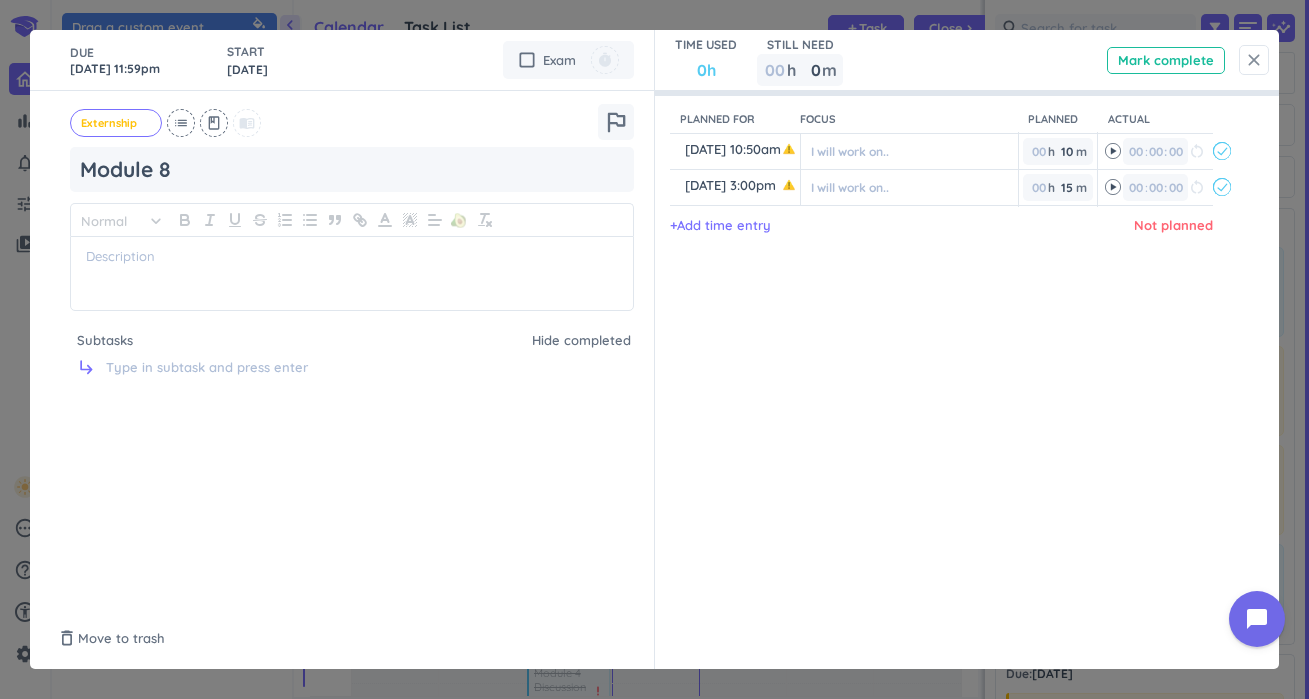 click on "close" at bounding box center [1254, 60] 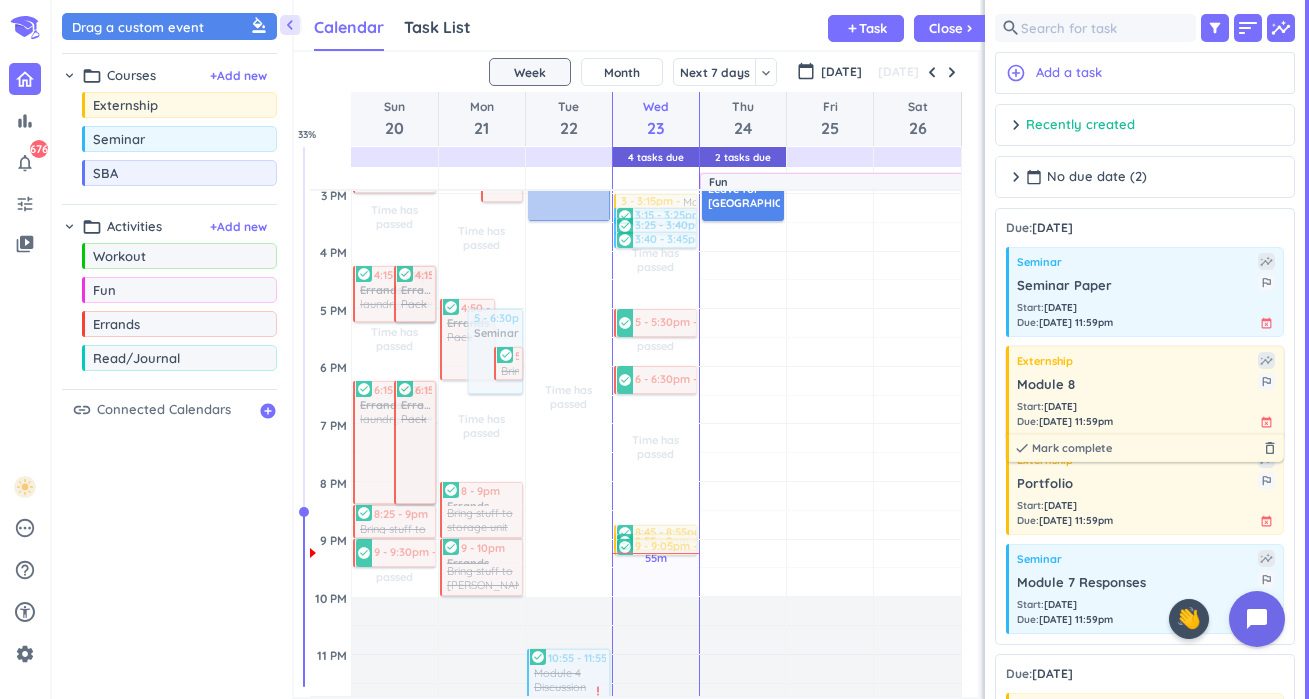 click on "Module 8" at bounding box center (1137, 385) 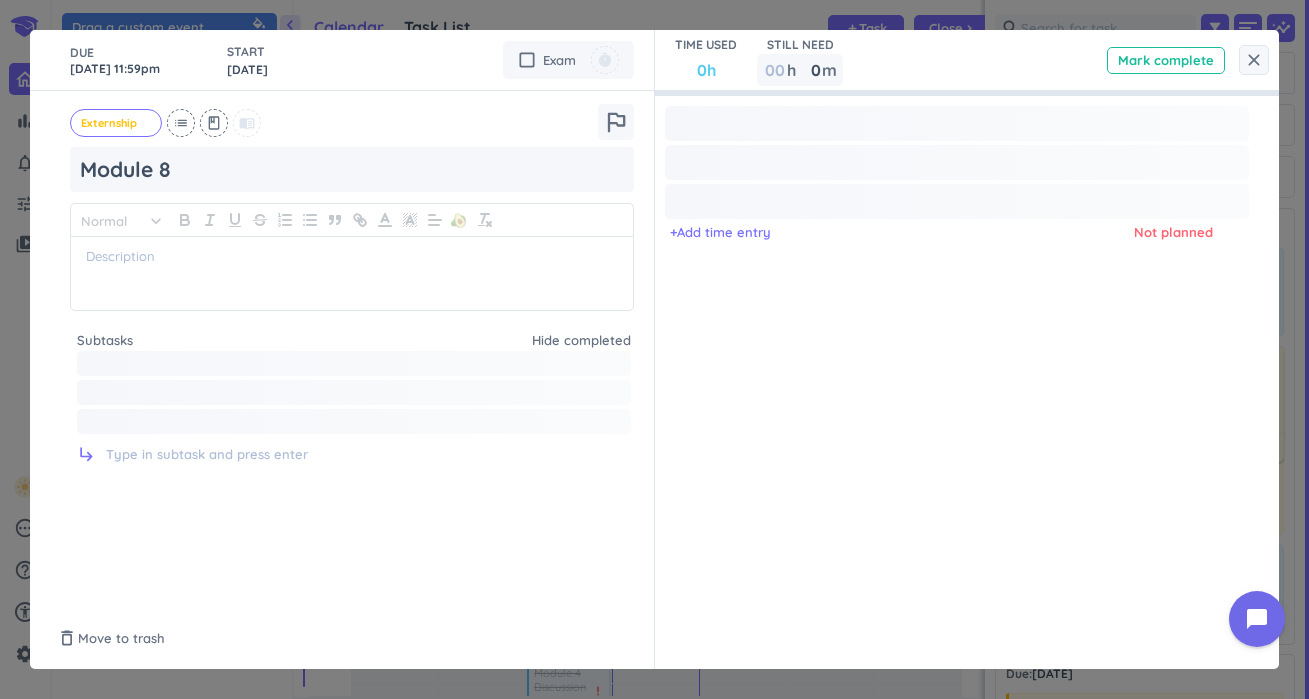 type on "x" 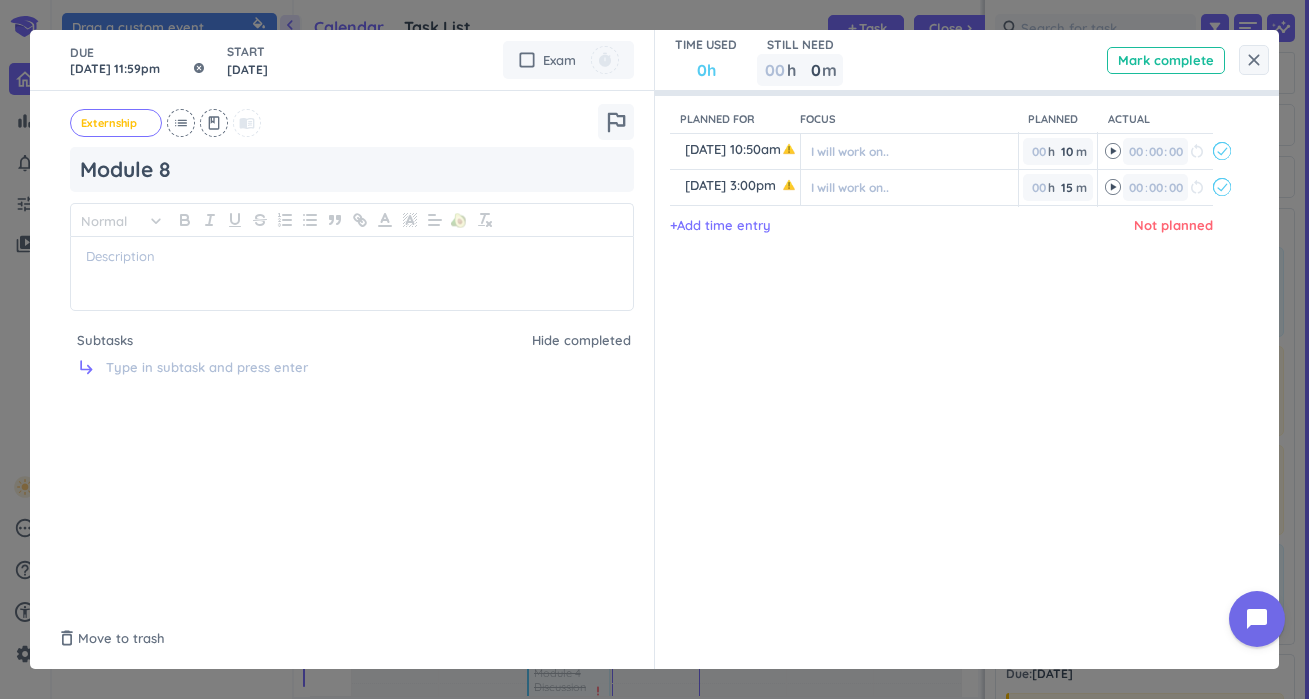 click on "[DATE] 11:59pm" at bounding box center (138, 60) 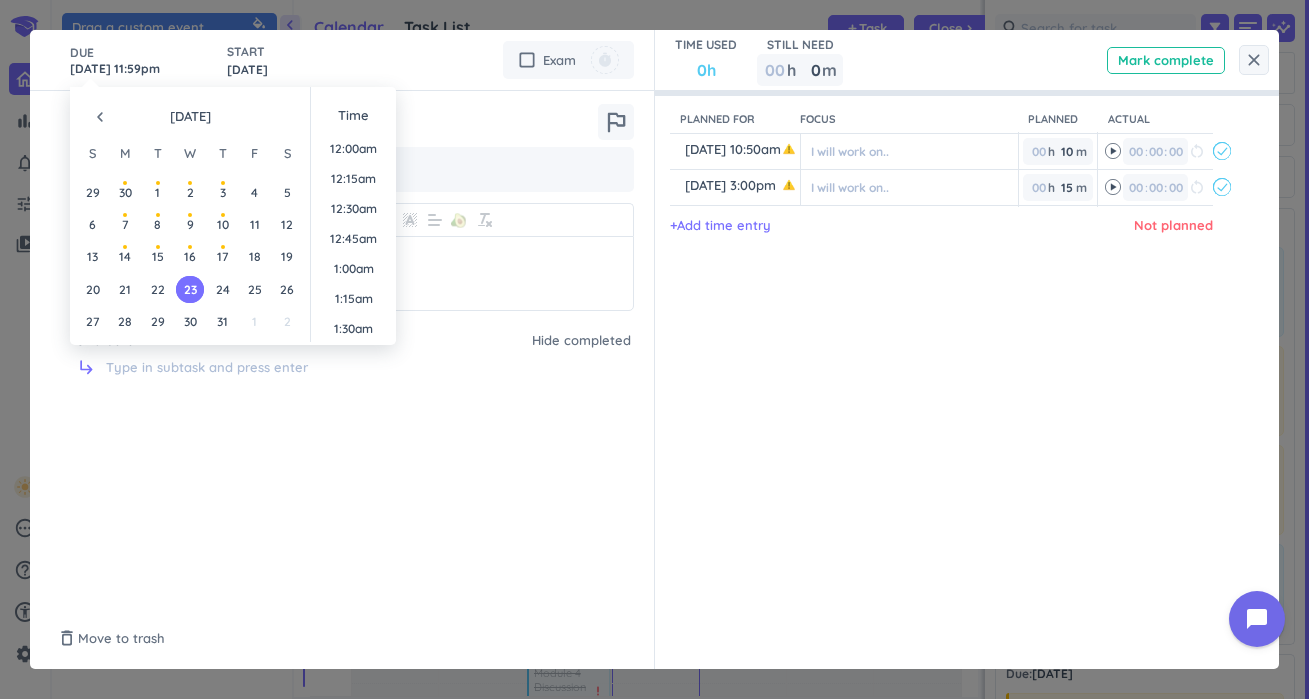 scroll, scrollTop: 2701, scrollLeft: 0, axis: vertical 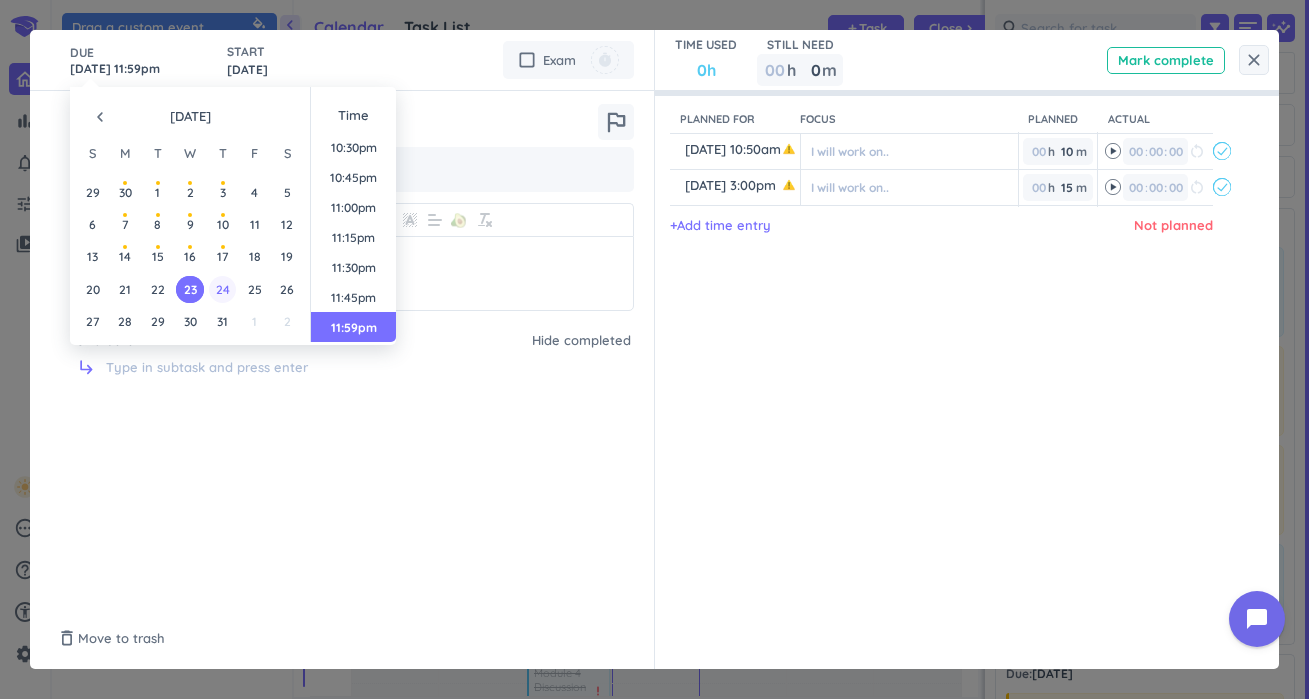 click on "24" at bounding box center [222, 289] 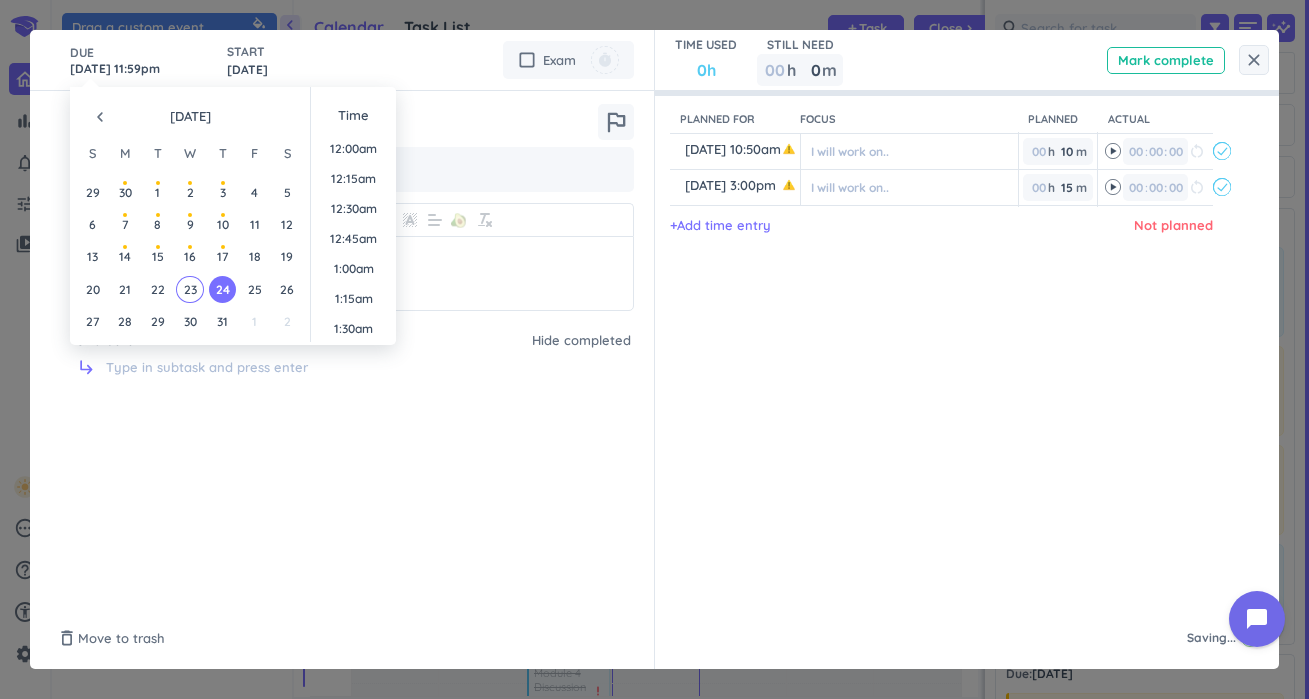 type on "[DATE] 11:59pm" 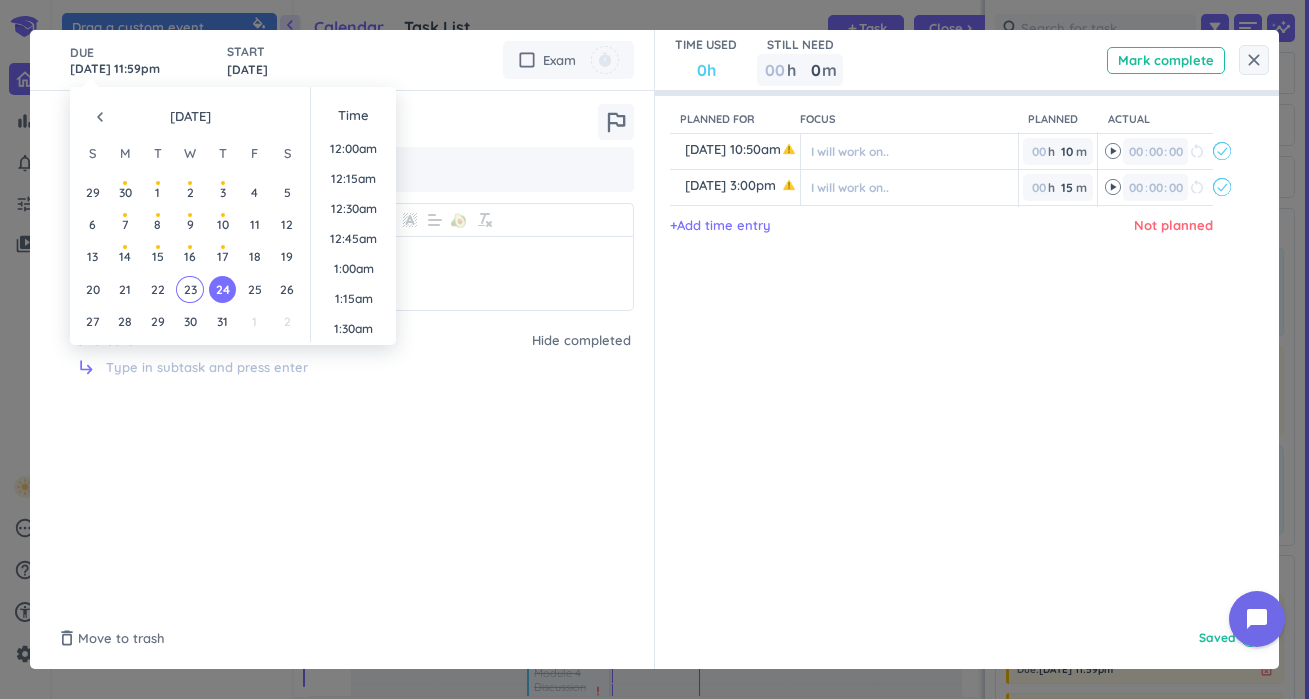 scroll, scrollTop: 2701, scrollLeft: 0, axis: vertical 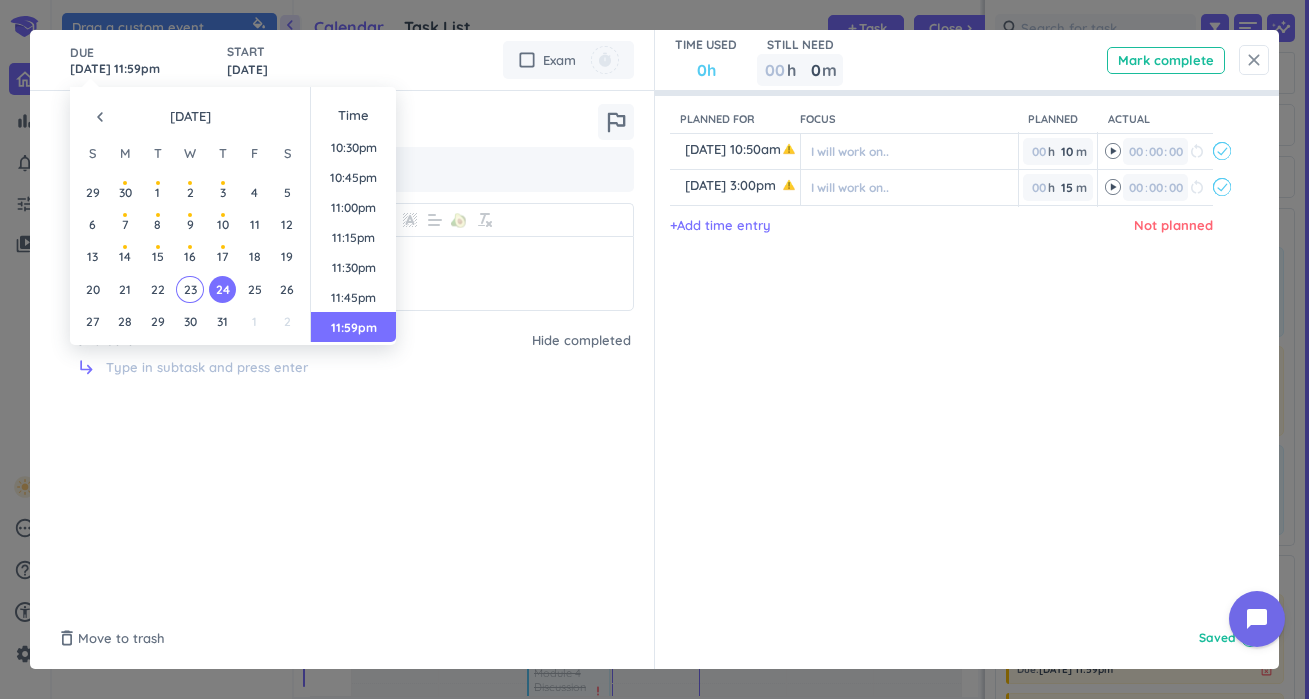 click on "close" at bounding box center (1254, 60) 